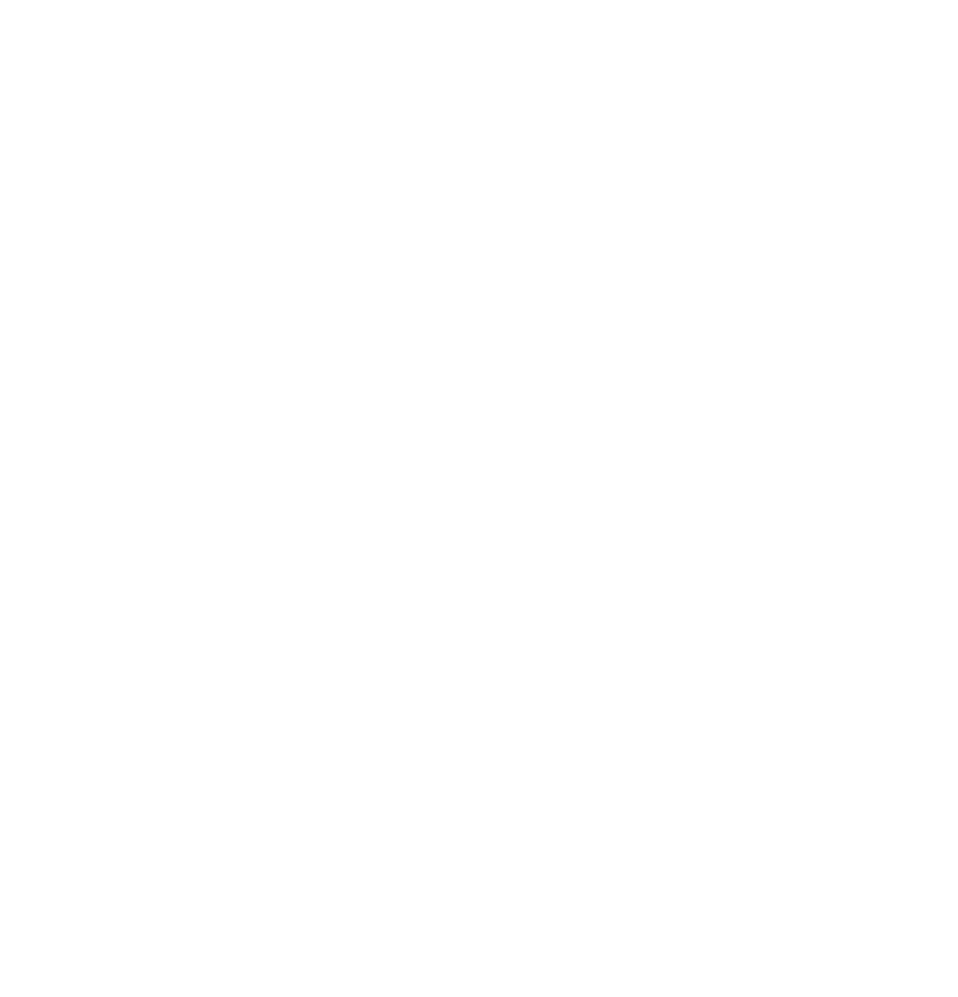 scroll, scrollTop: 0, scrollLeft: 0, axis: both 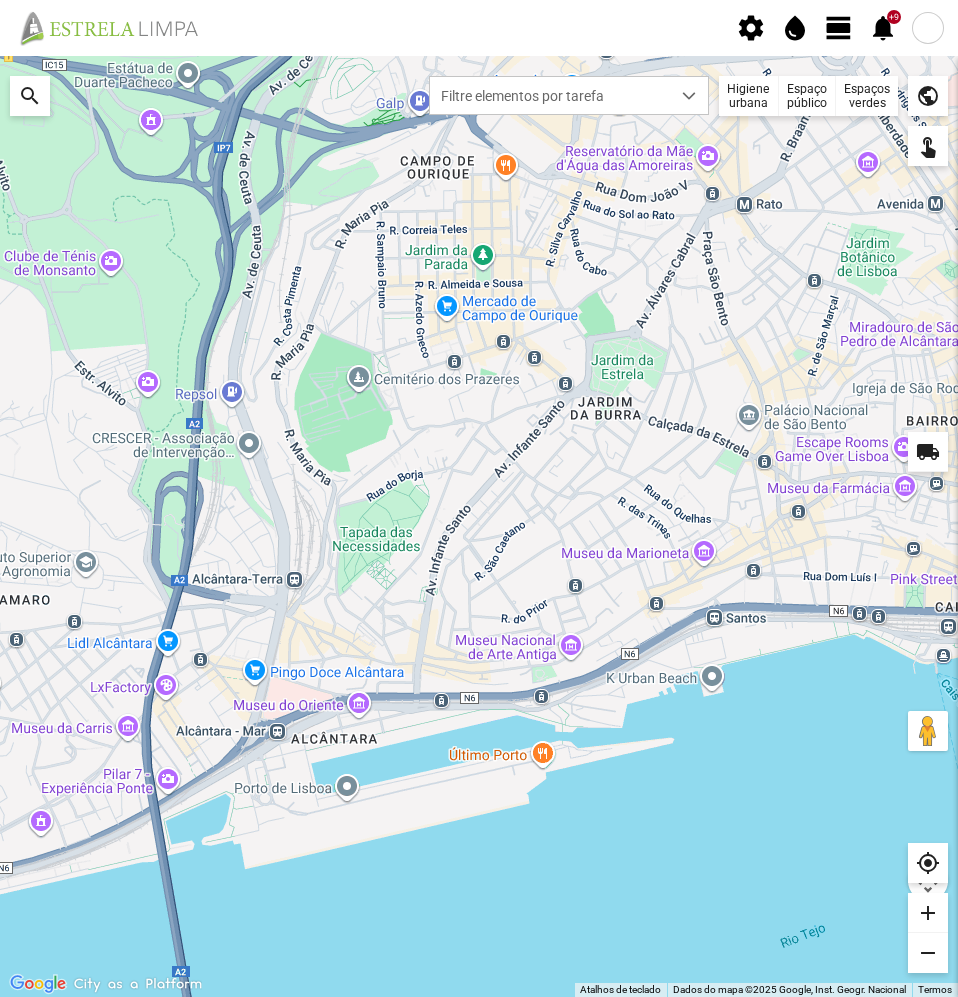 click on "view_day" 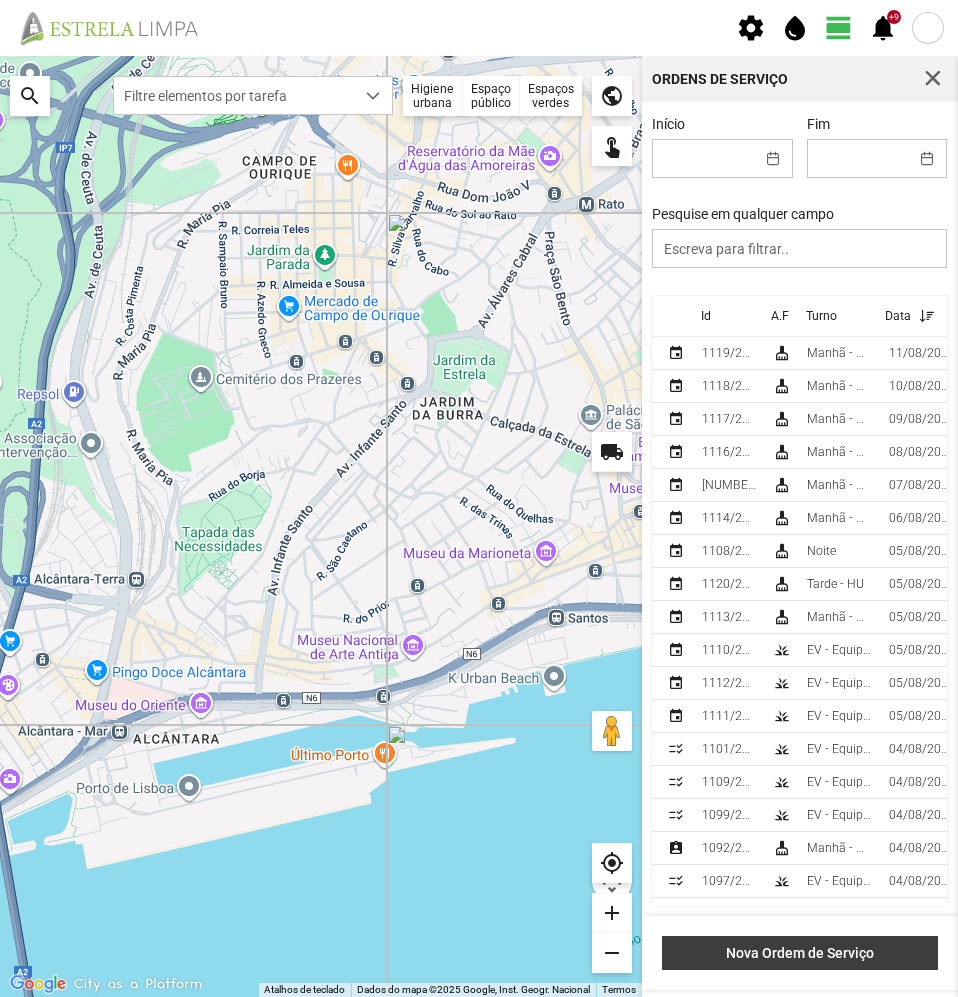 click on "Nova Ordem de Serviço" at bounding box center (800, 953) 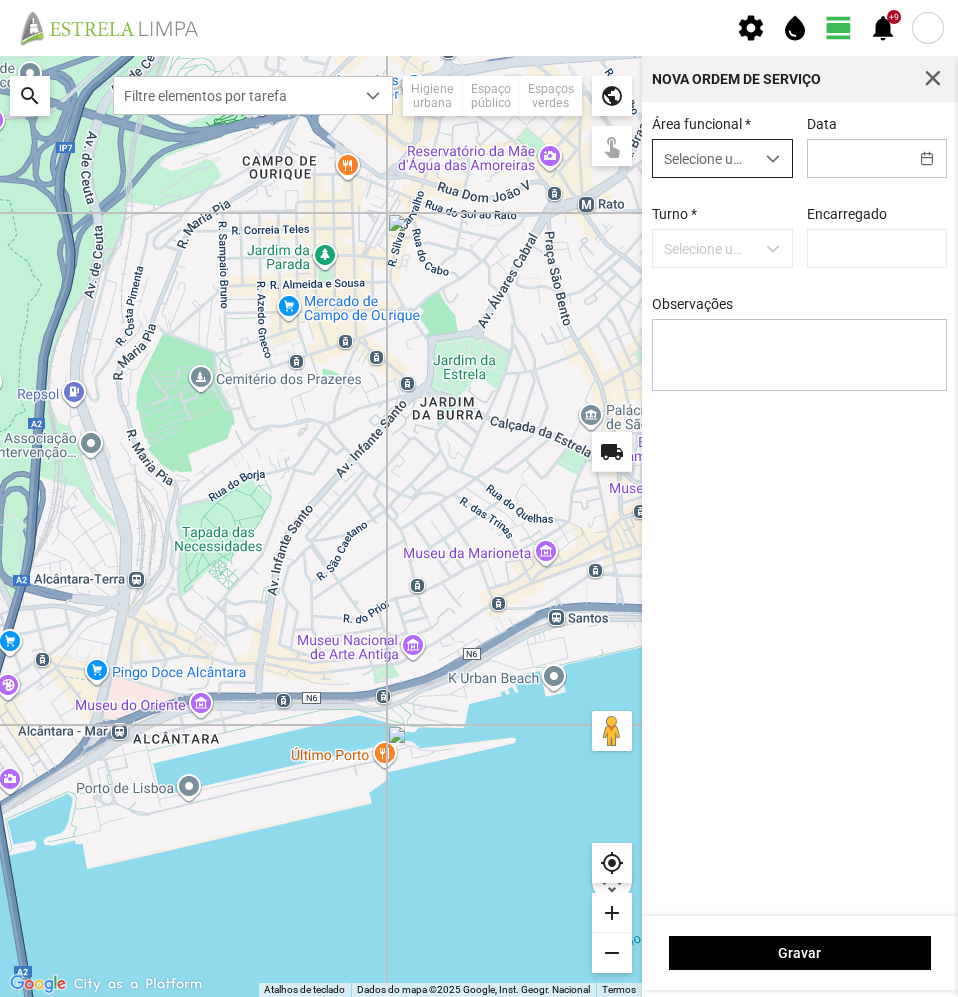 click on "Selecione um valor" at bounding box center [703, 158] 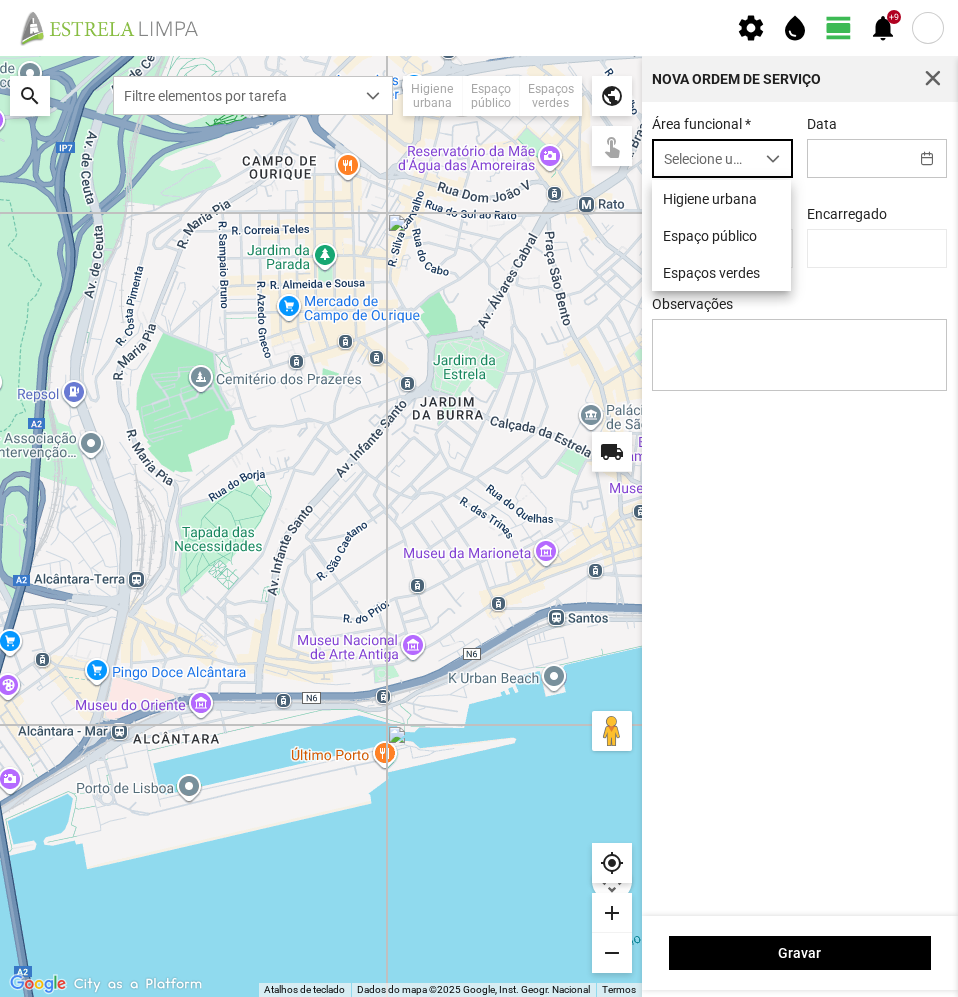 scroll, scrollTop: 11, scrollLeft: 89, axis: both 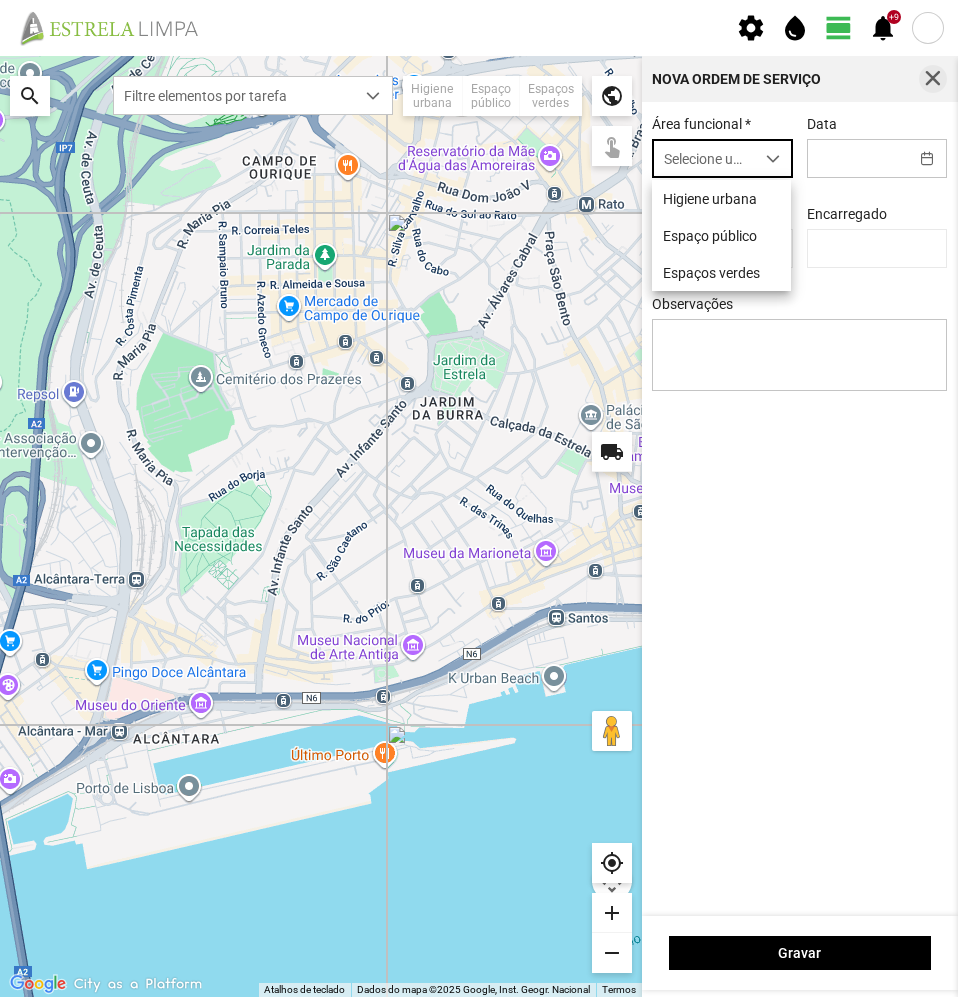 click at bounding box center [933, 79] 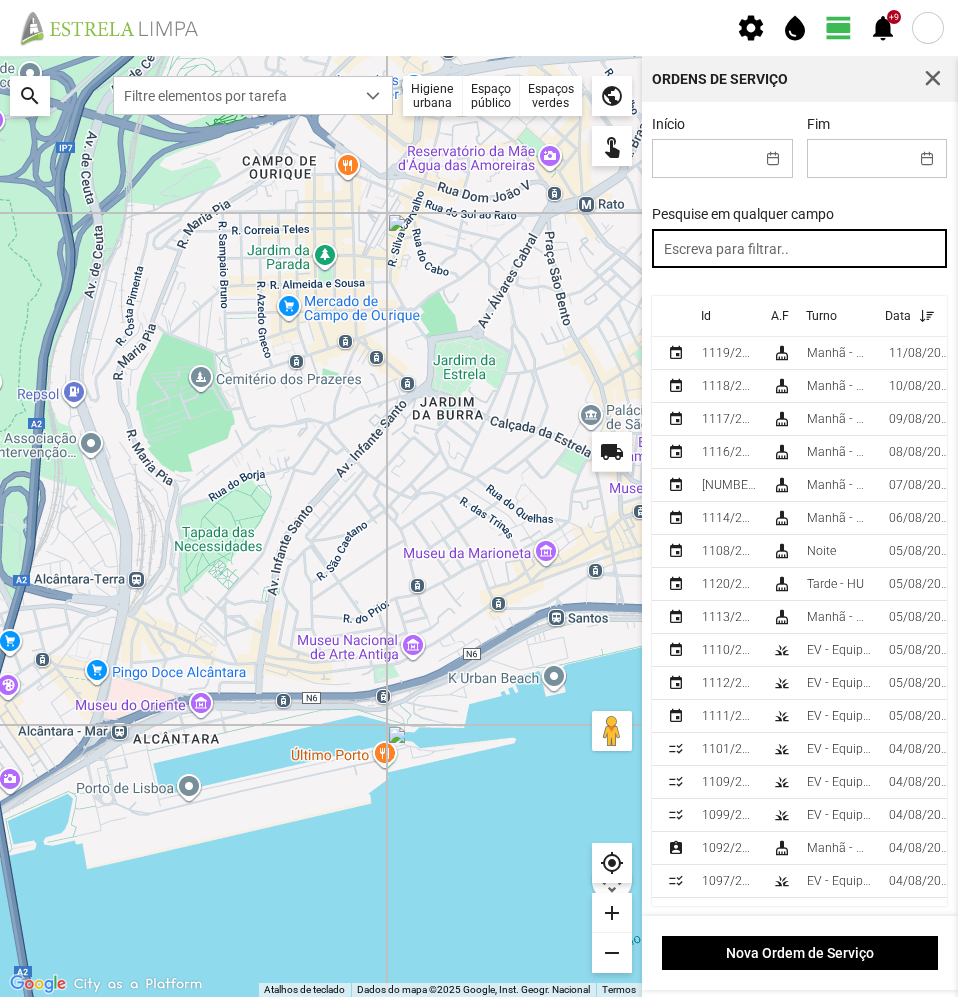 click at bounding box center (799, 248) 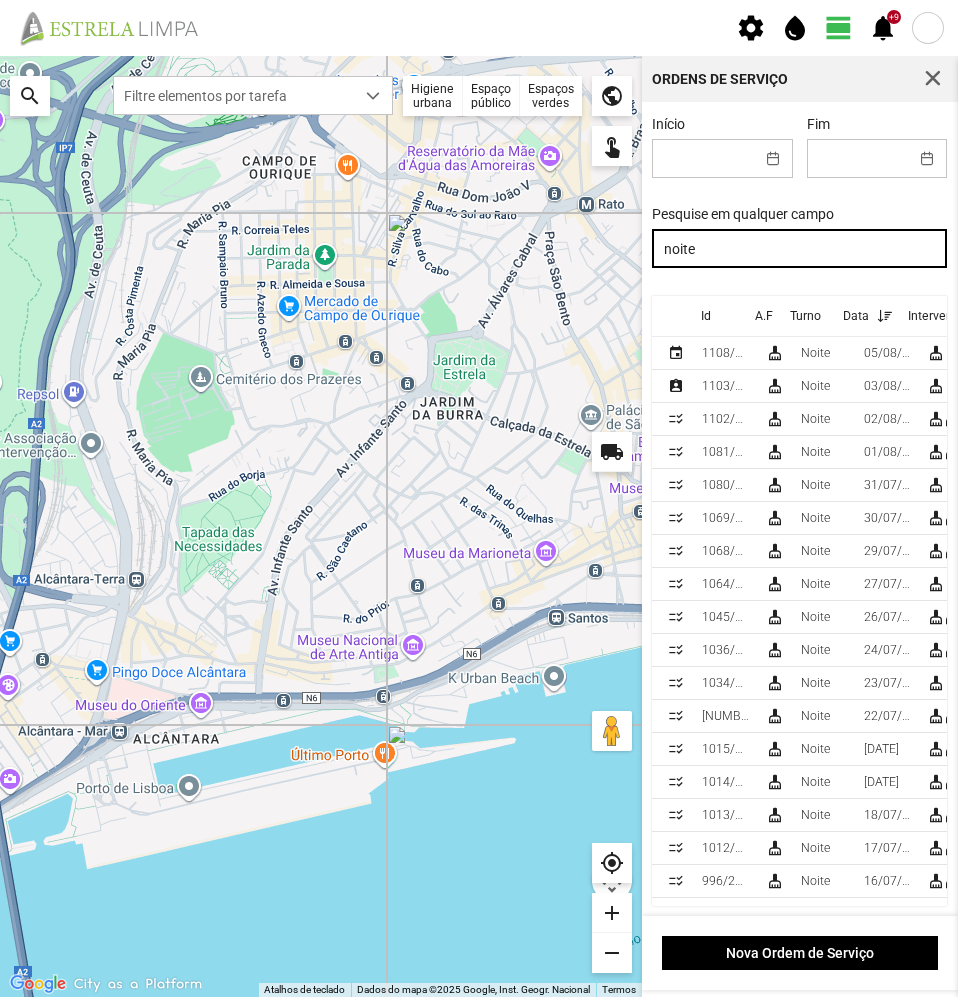 drag, startPoint x: 496, startPoint y: 246, endPoint x: 445, endPoint y: 246, distance: 51 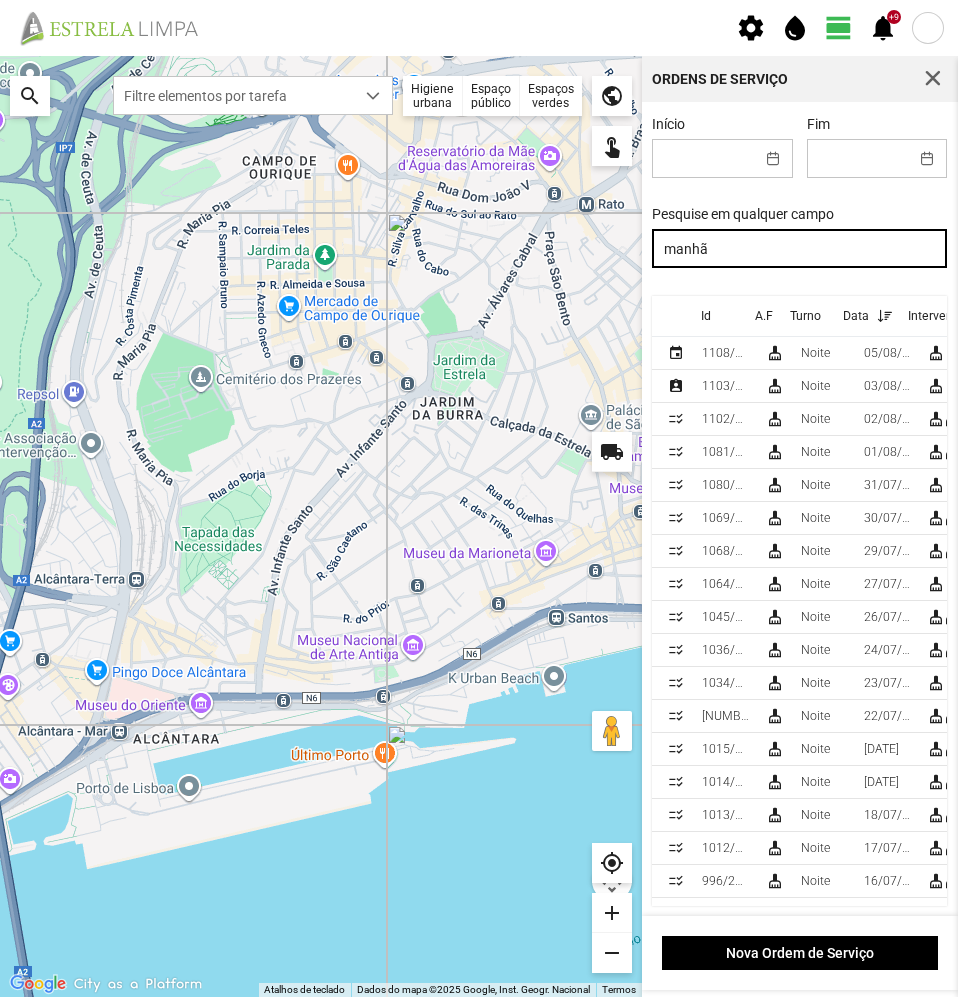 type on "manhã" 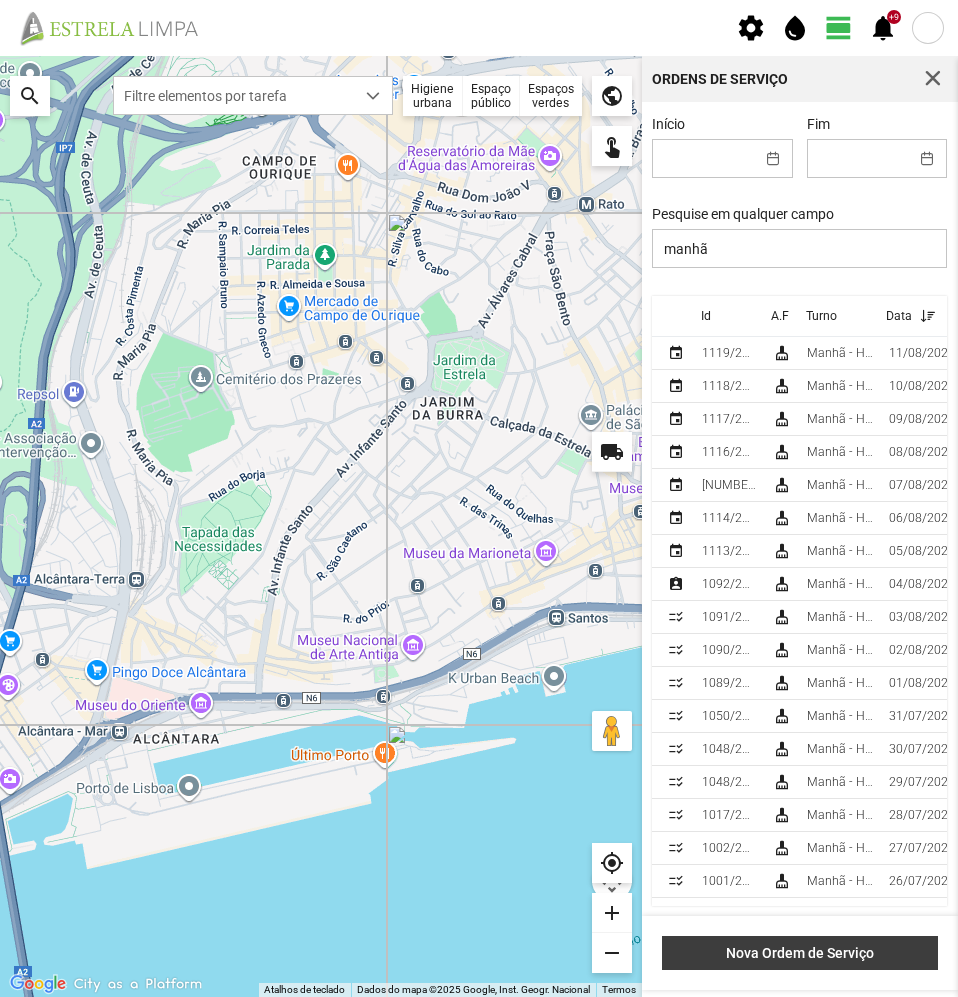 click on "Nova Ordem de Serviço" at bounding box center (799, 953) 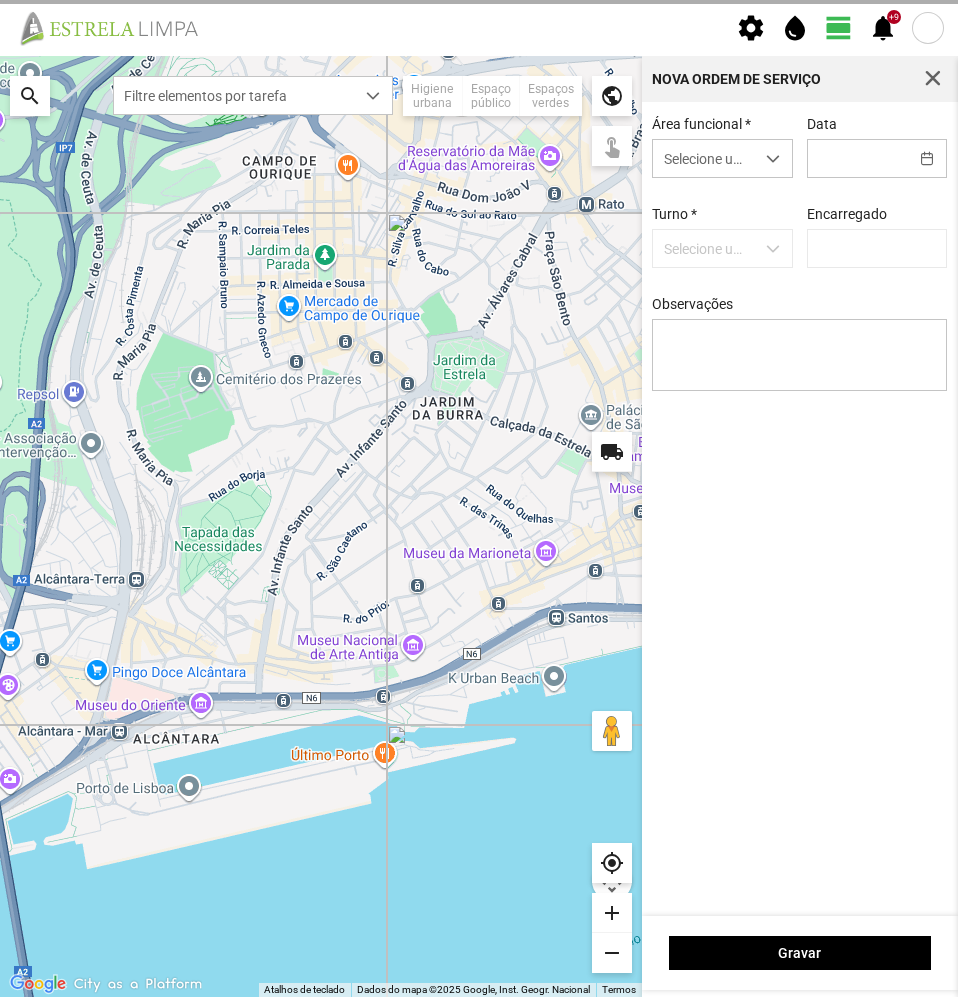 click on "Área funcional *" at bounding box center [701, 124] 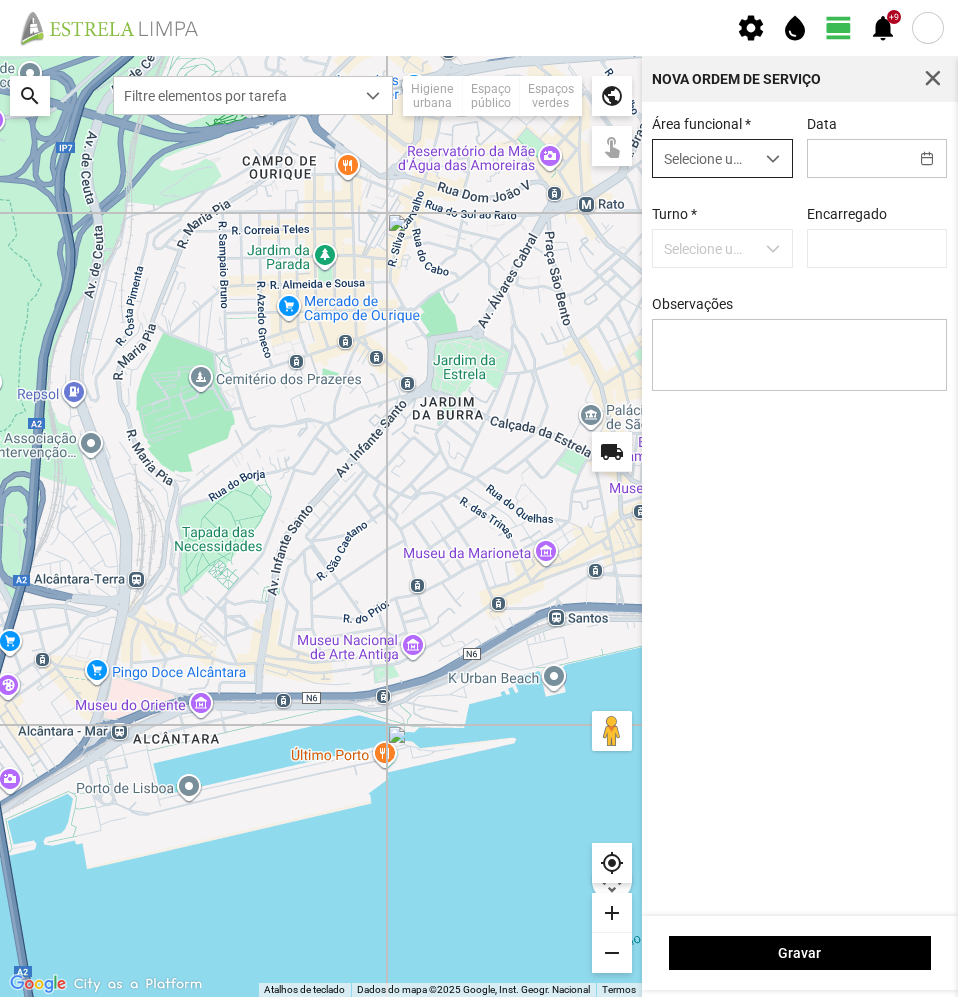 click on "Selecione um valor" at bounding box center [703, 158] 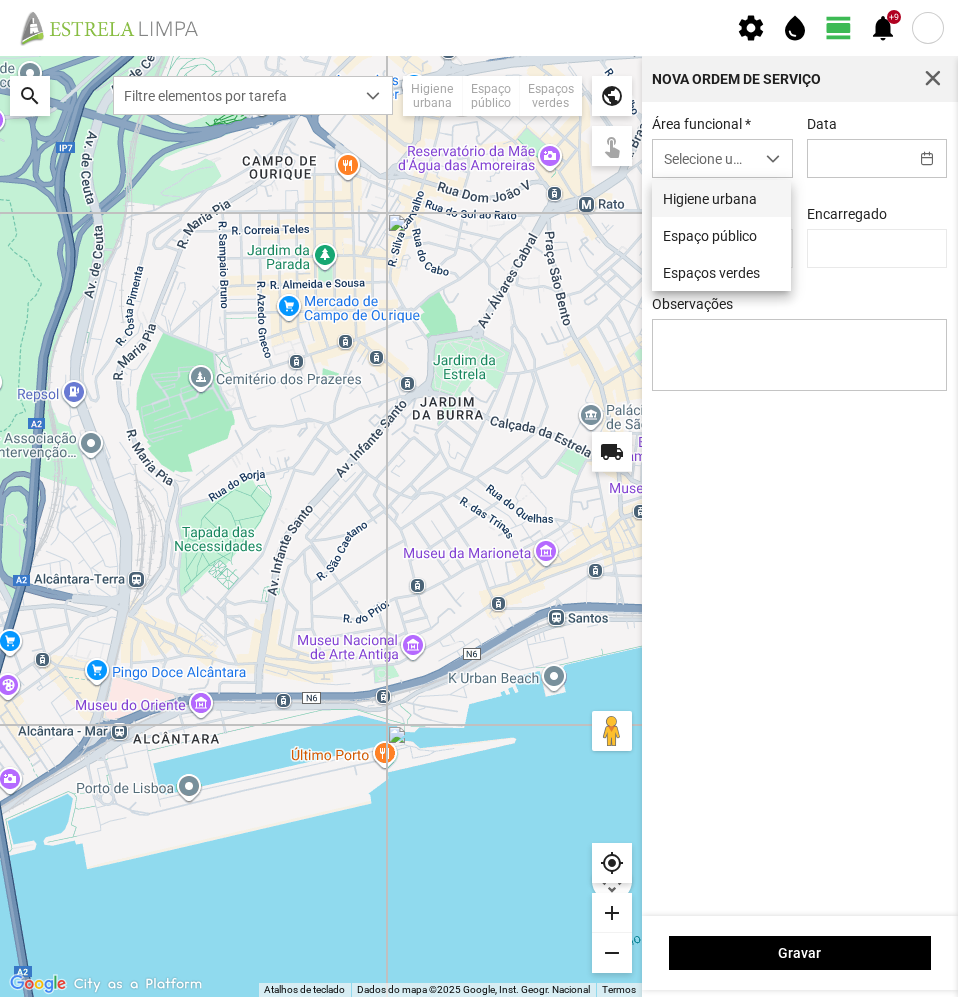 click on "Higiene urbana" at bounding box center [721, 198] 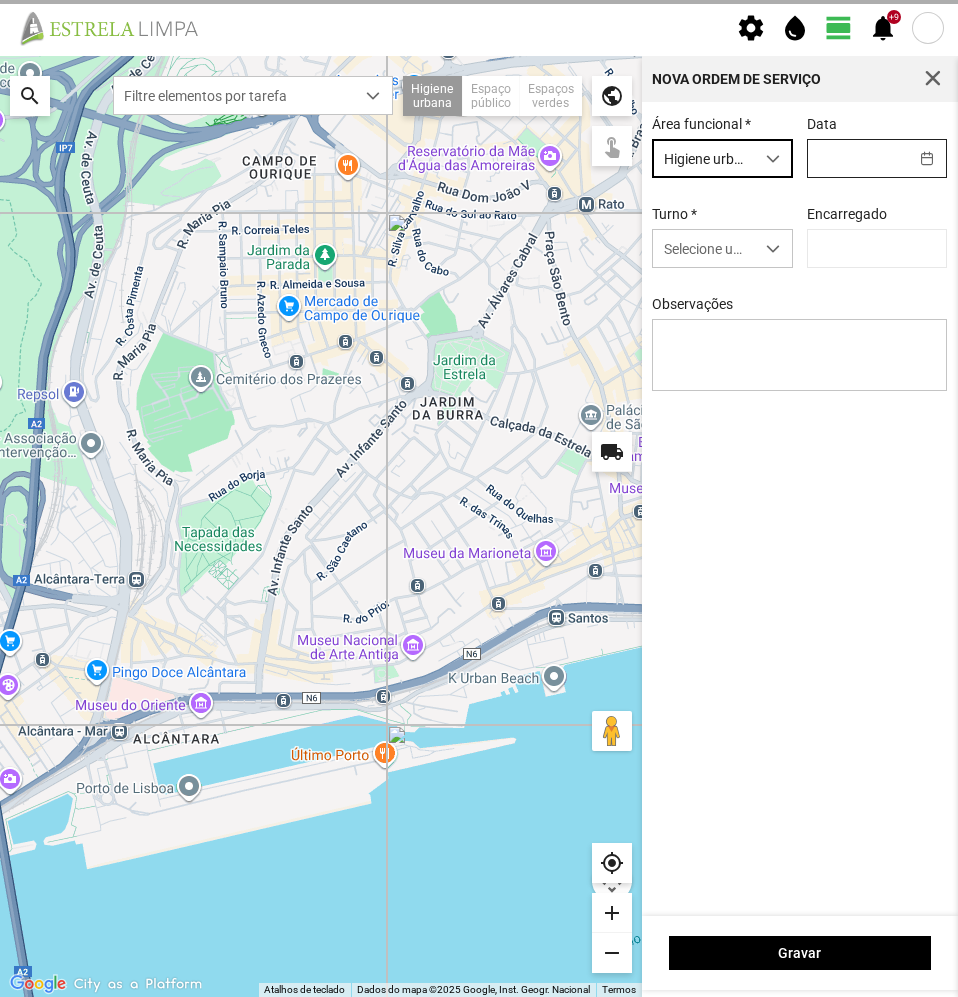click at bounding box center (858, 158) 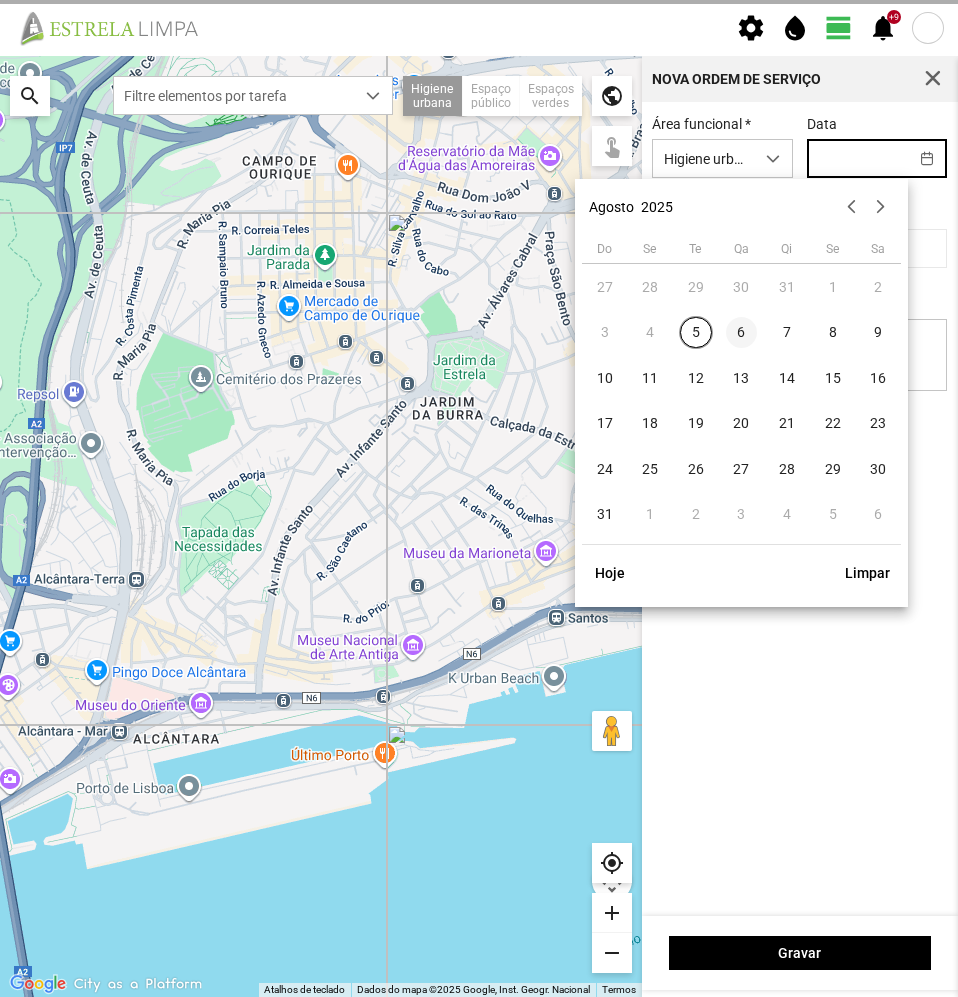 click on "6" at bounding box center (742, 333) 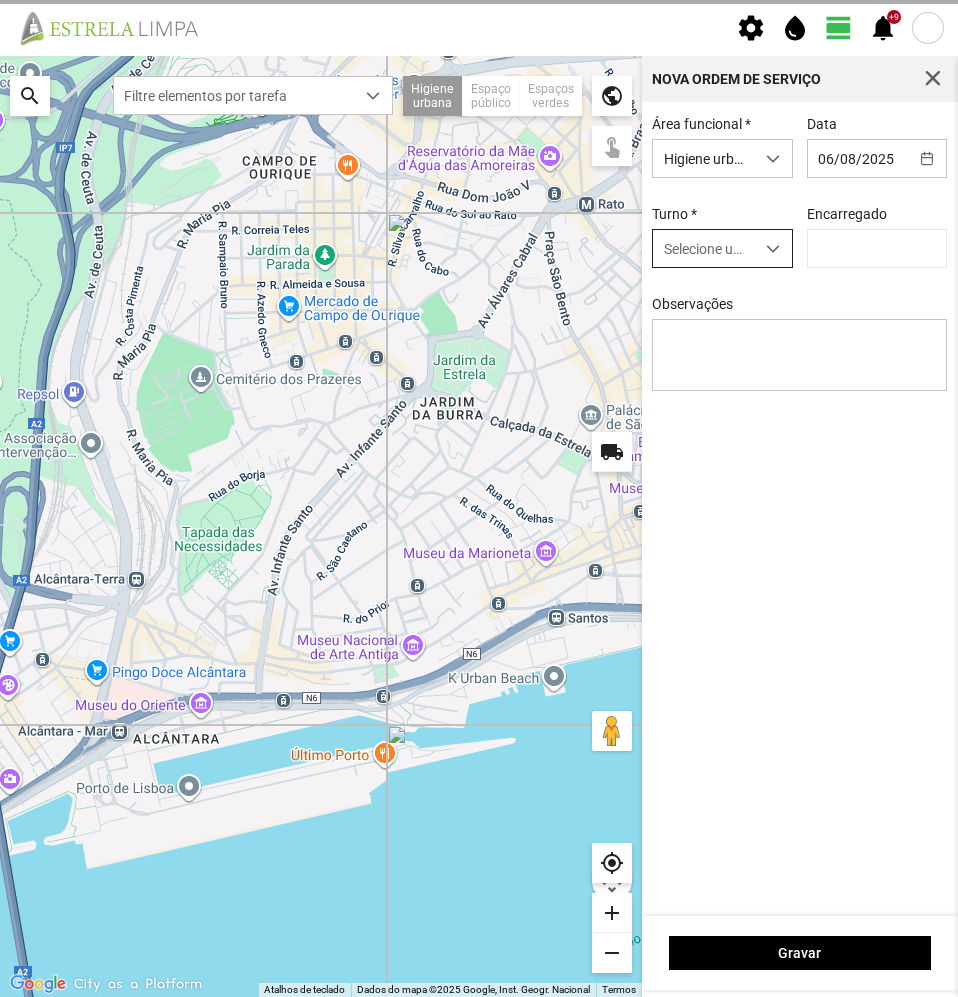 click on "Selecione um turno" at bounding box center [703, 248] 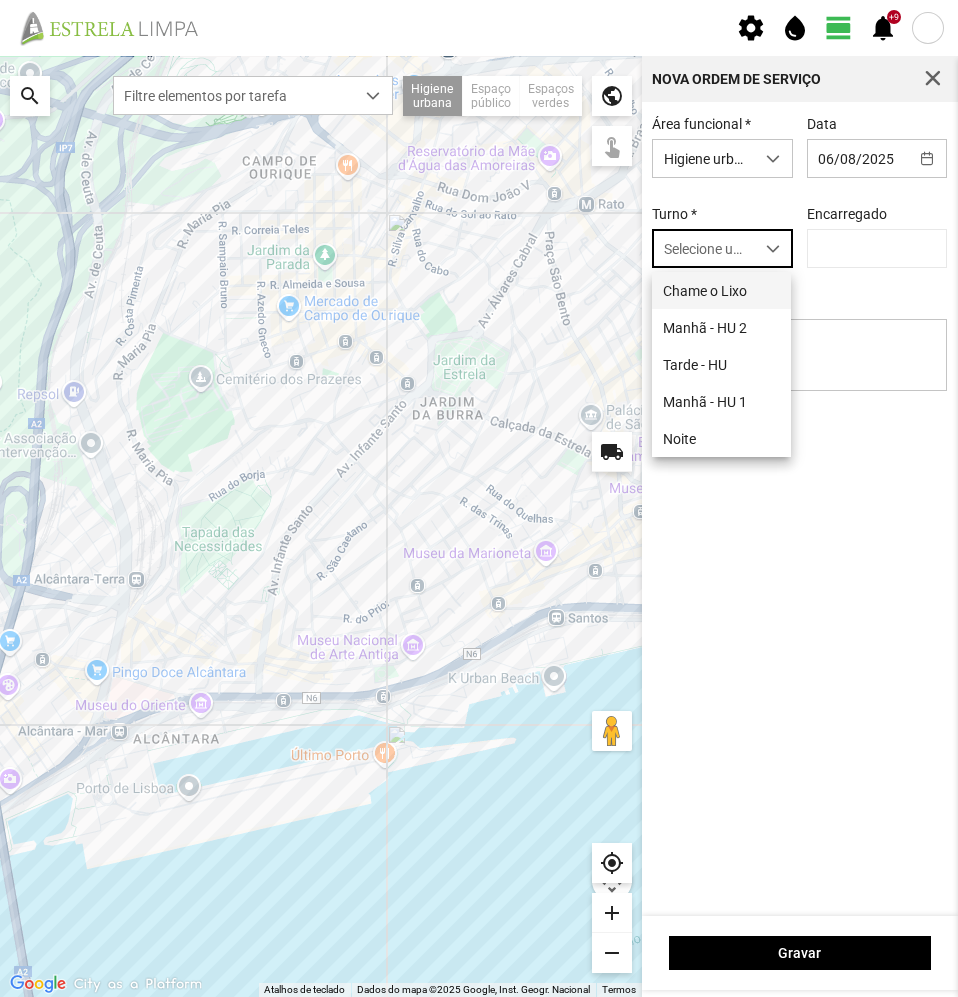 scroll, scrollTop: 11, scrollLeft: 89, axis: both 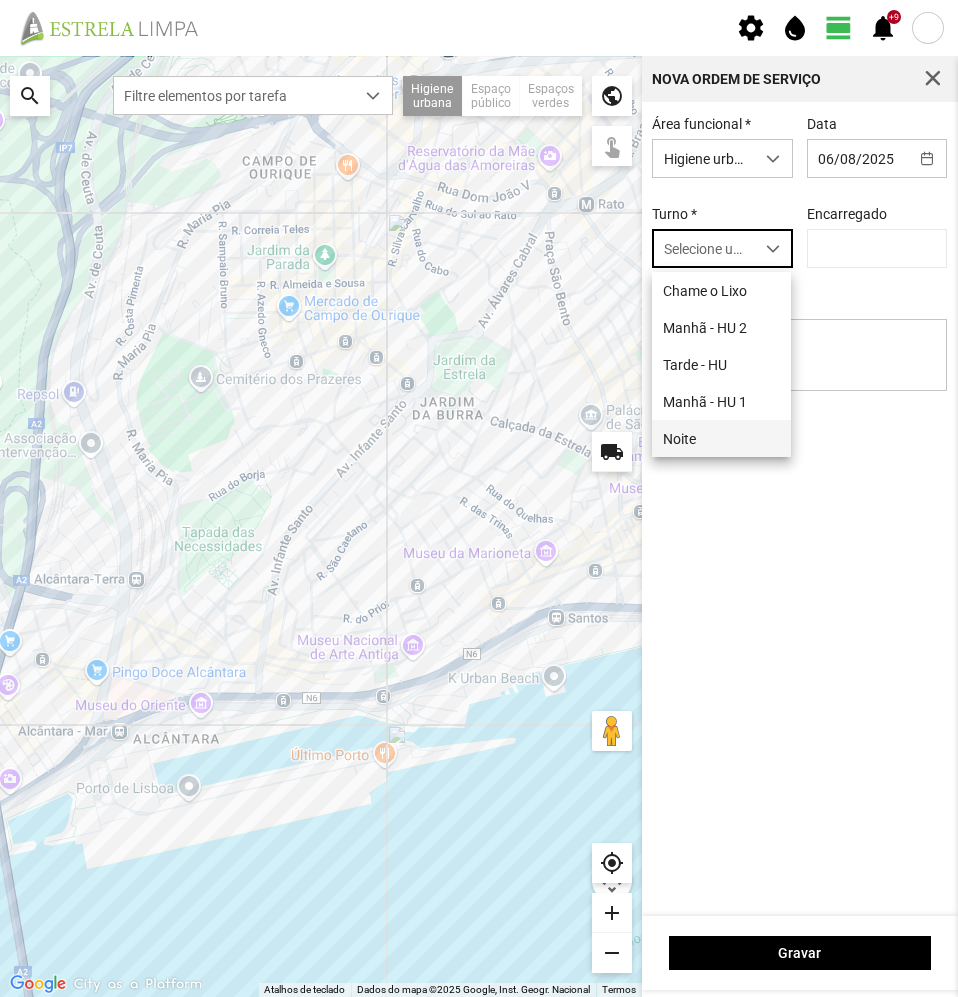 click on "Noite" at bounding box center (721, 438) 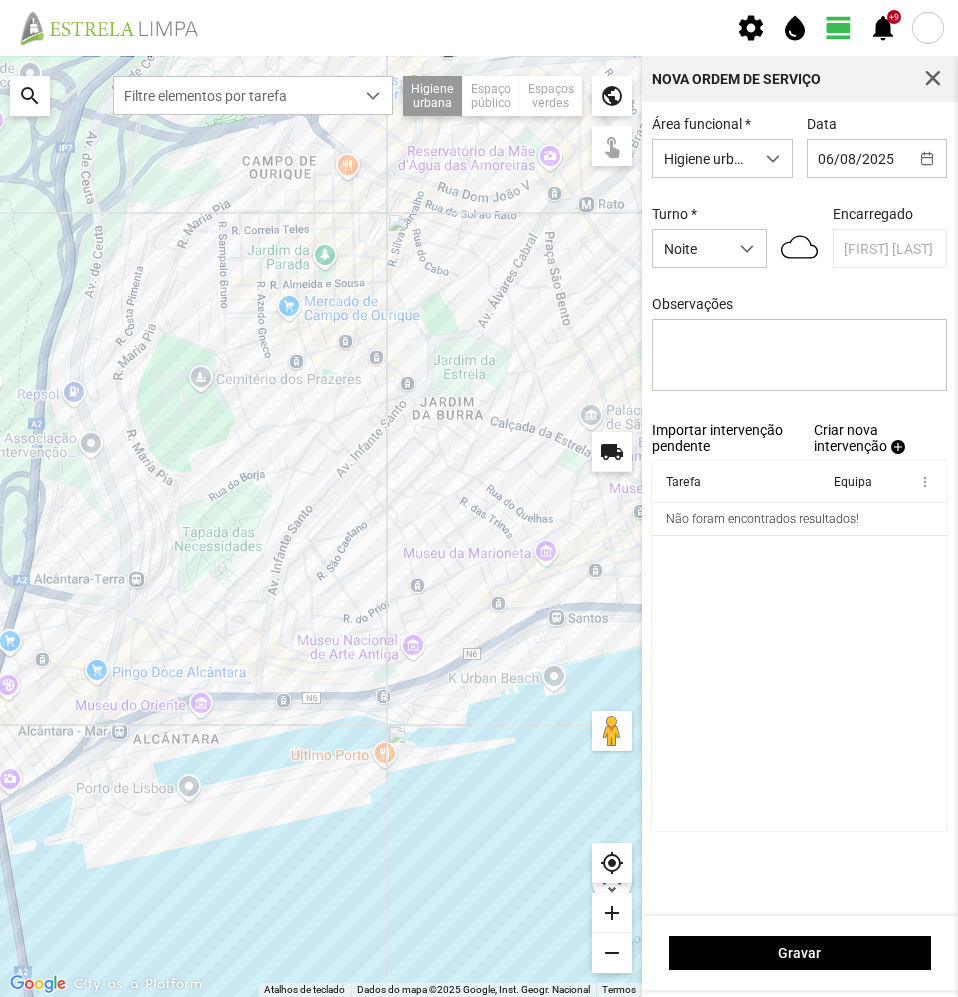 click on "Criar nova intervenção" at bounding box center (850, 438) 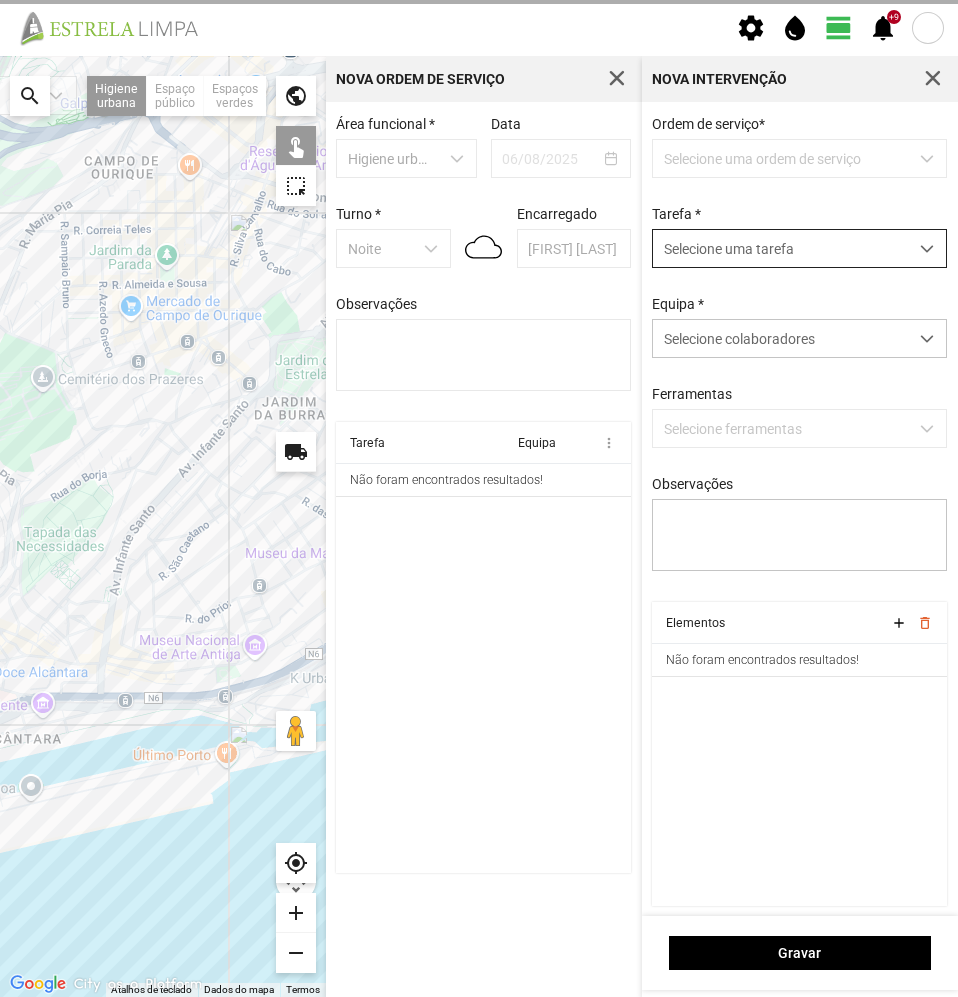 click on "Selecione uma tarefa" at bounding box center (780, 248) 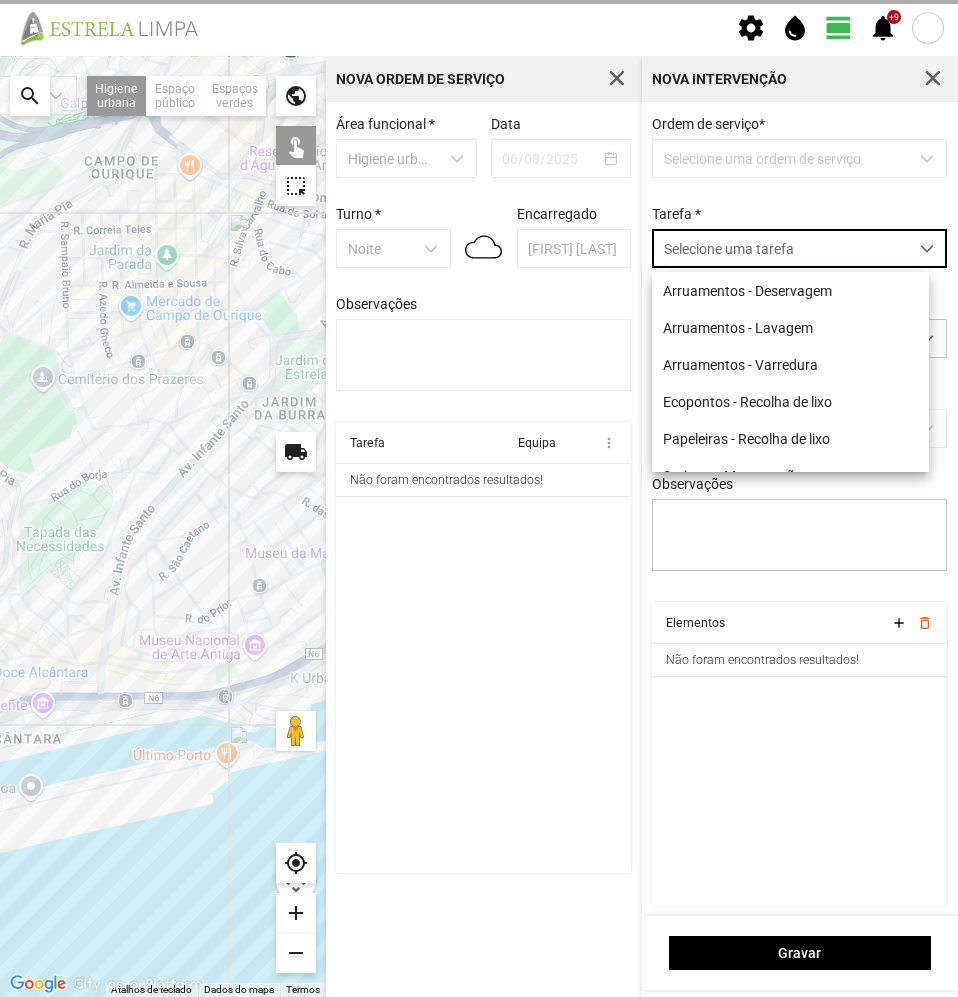 scroll, scrollTop: 11, scrollLeft: 89, axis: both 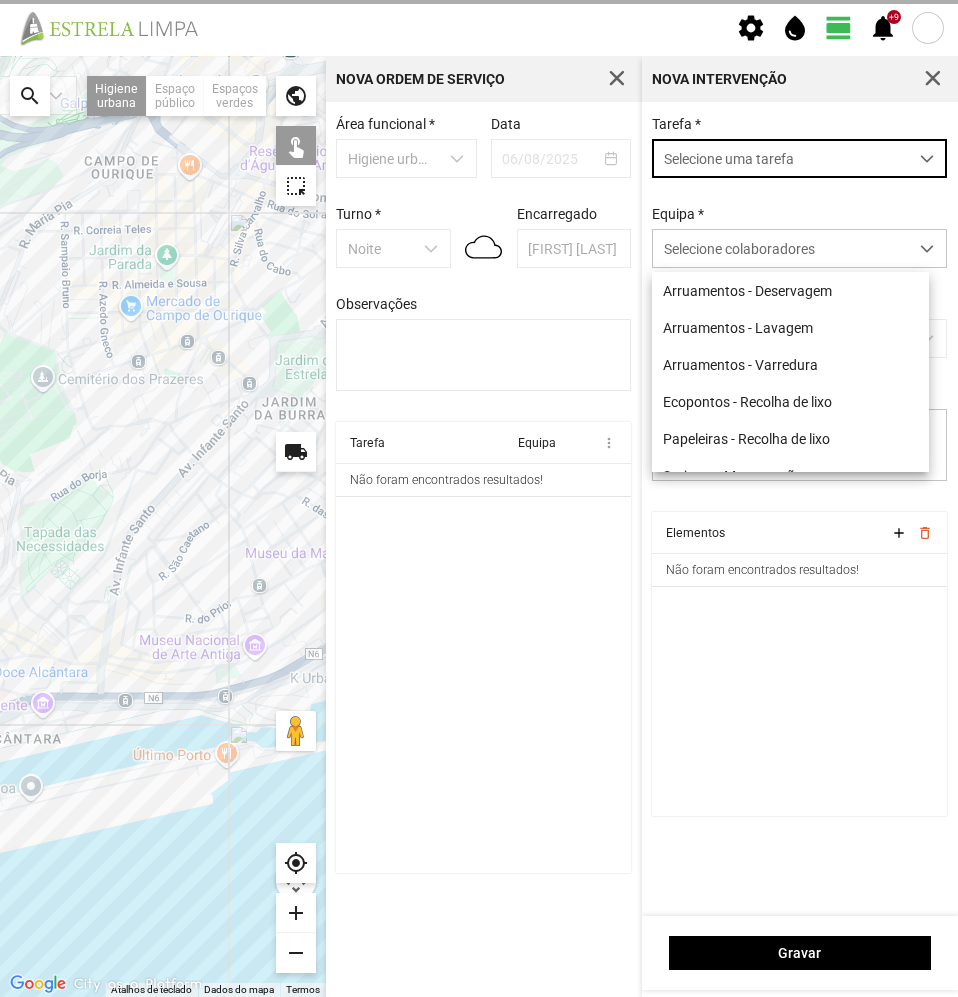 click on "Tarefa * Selecione uma tarefa" at bounding box center (799, 147) 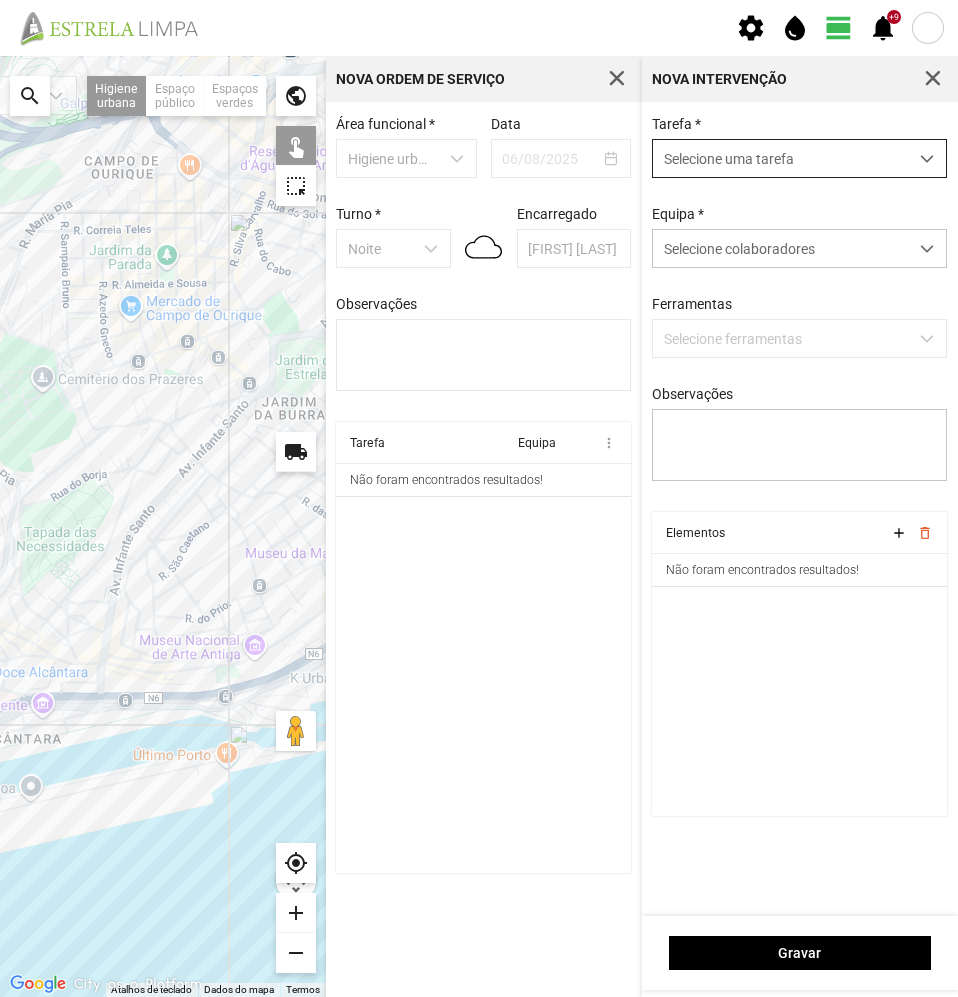 click on "Selecione uma tarefa" at bounding box center [780, 158] 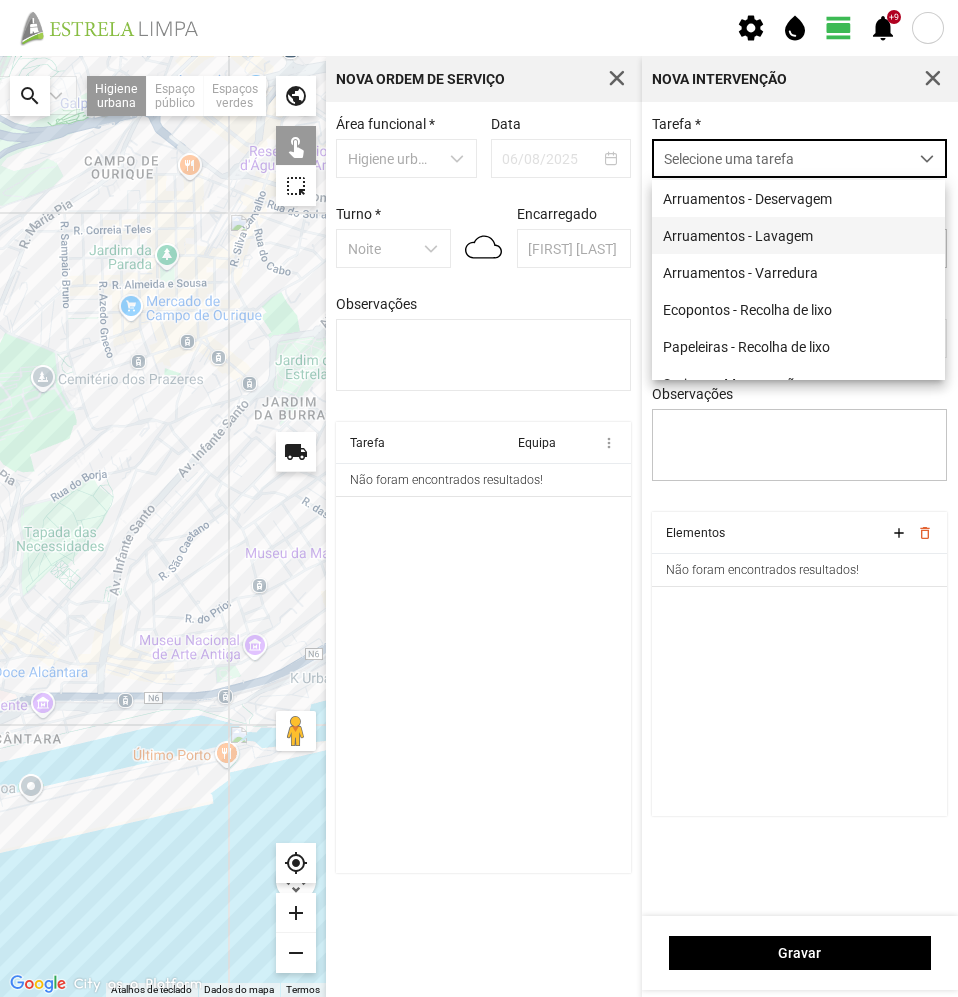 click on "Arruamentos - Lavagem" at bounding box center [798, 235] 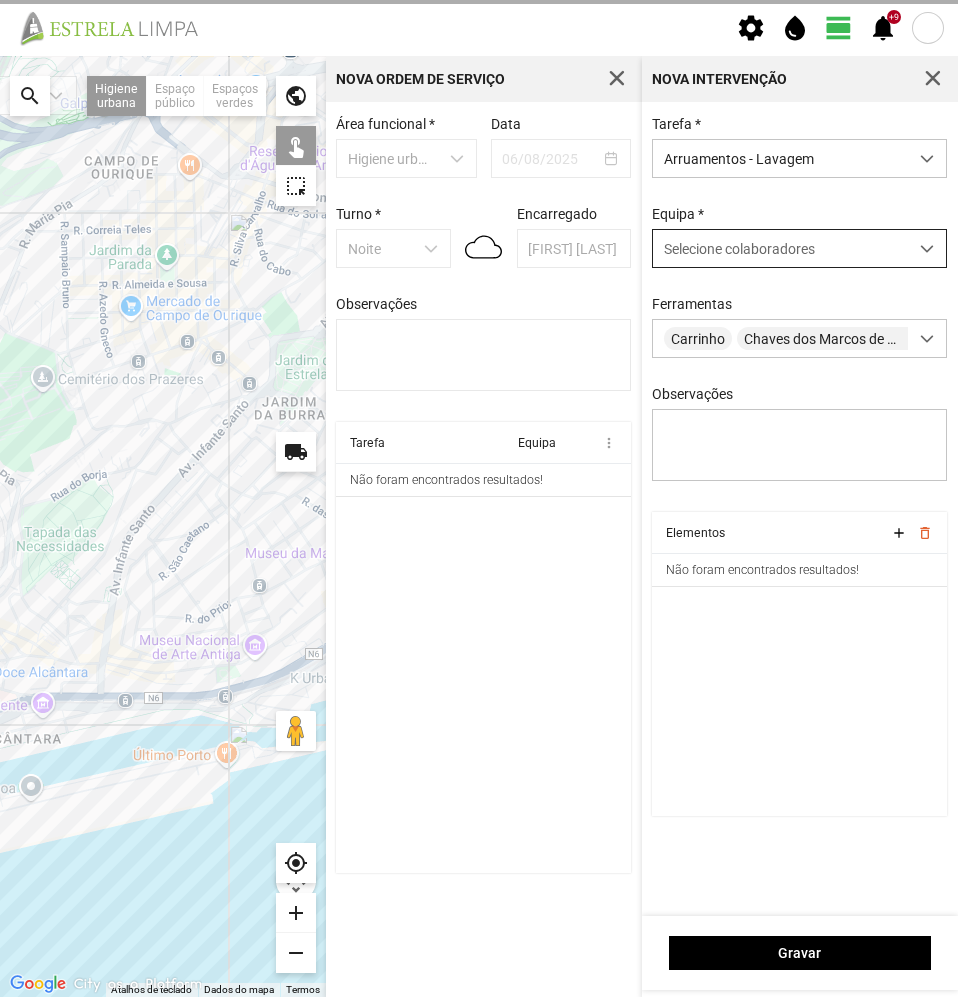 click on "Selecione colaboradores" at bounding box center (739, 249) 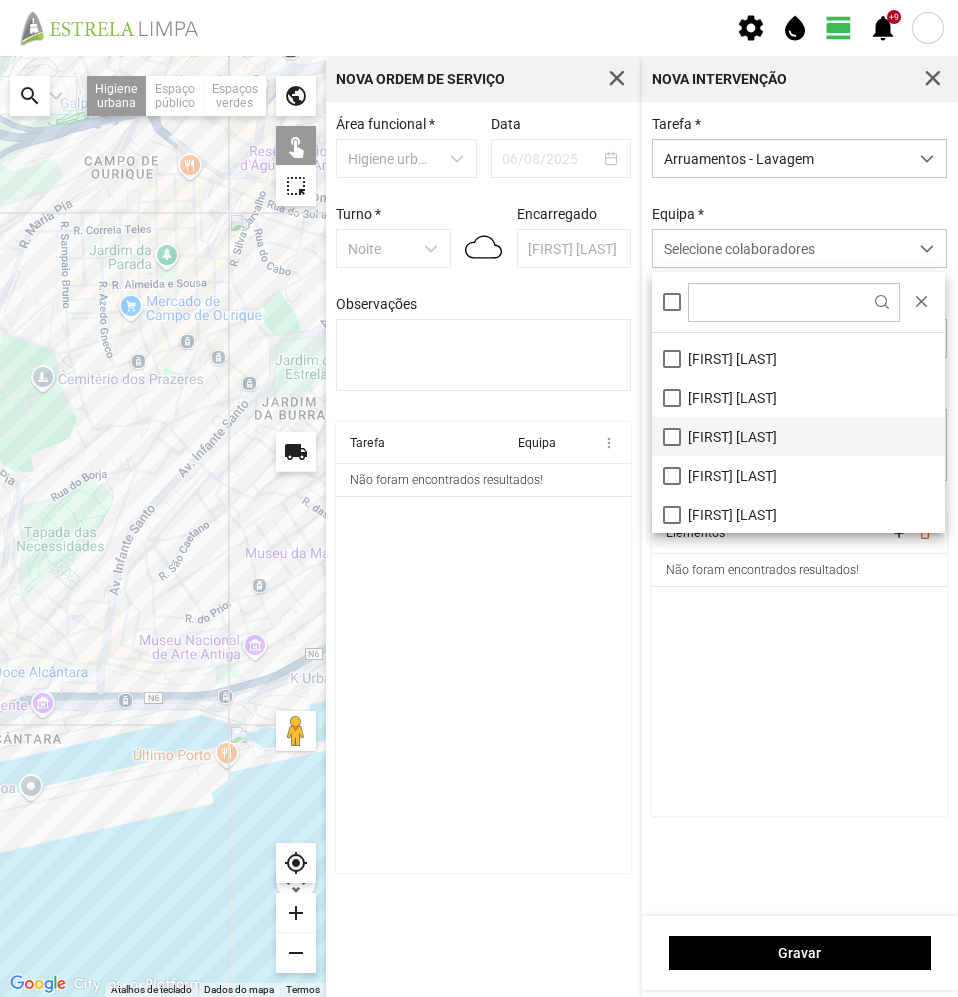 scroll, scrollTop: 112, scrollLeft: 0, axis: vertical 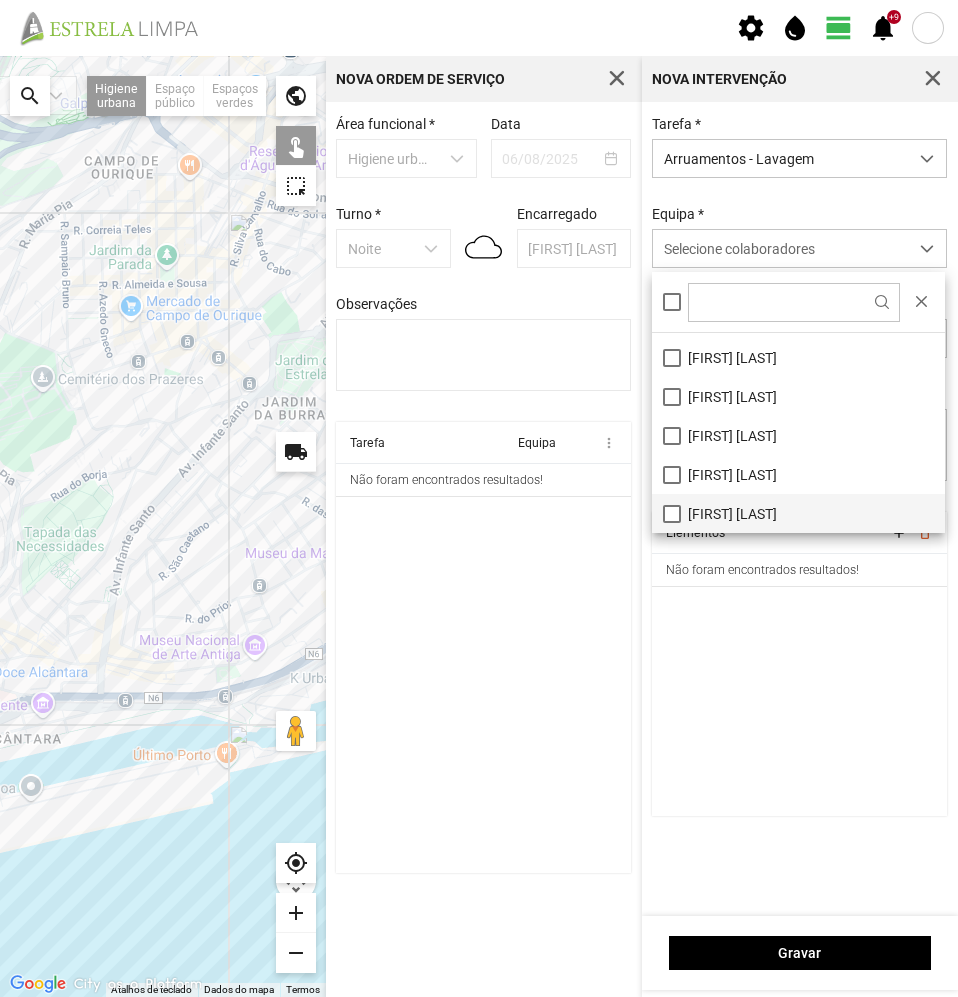 click on "[FIRST] [LAST]" at bounding box center [798, 513] 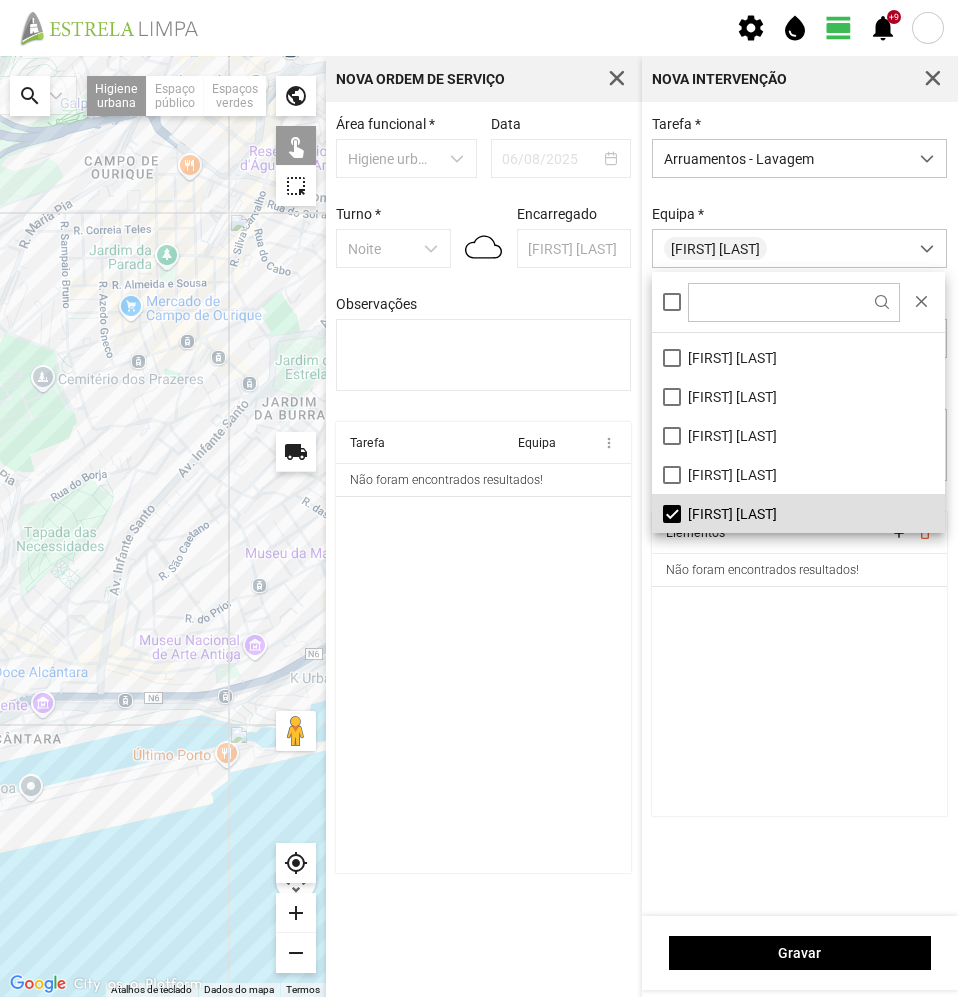 click on "Equipa *  [FIRST] [LAST]" at bounding box center (799, 237) 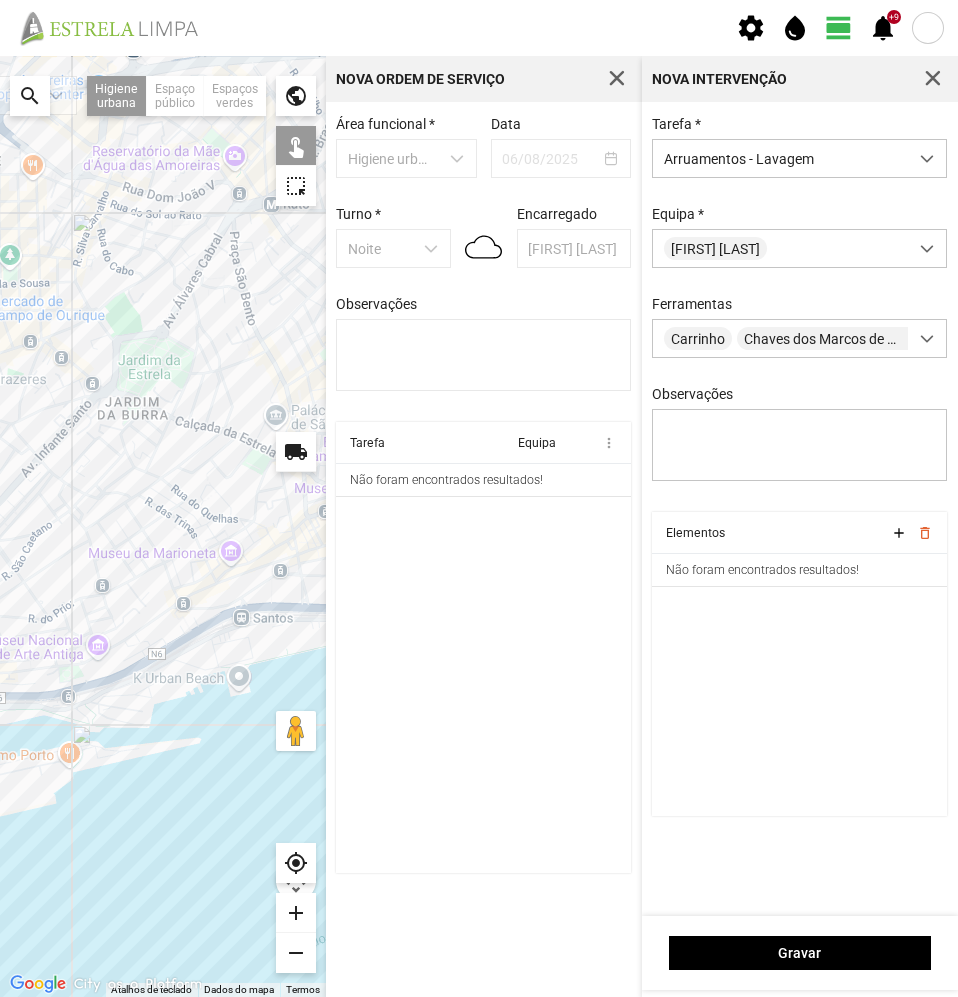 drag, startPoint x: 219, startPoint y: 576, endPoint x: 60, endPoint y: 594, distance: 160.01562 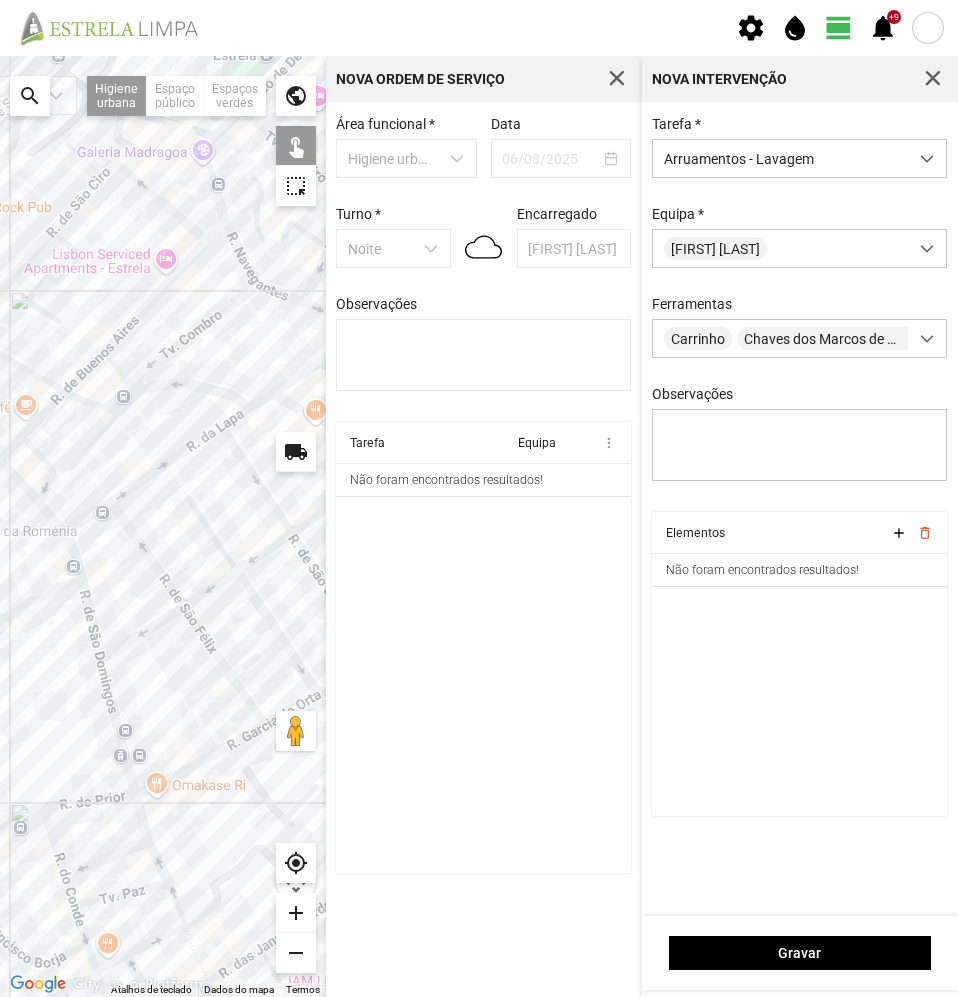 click 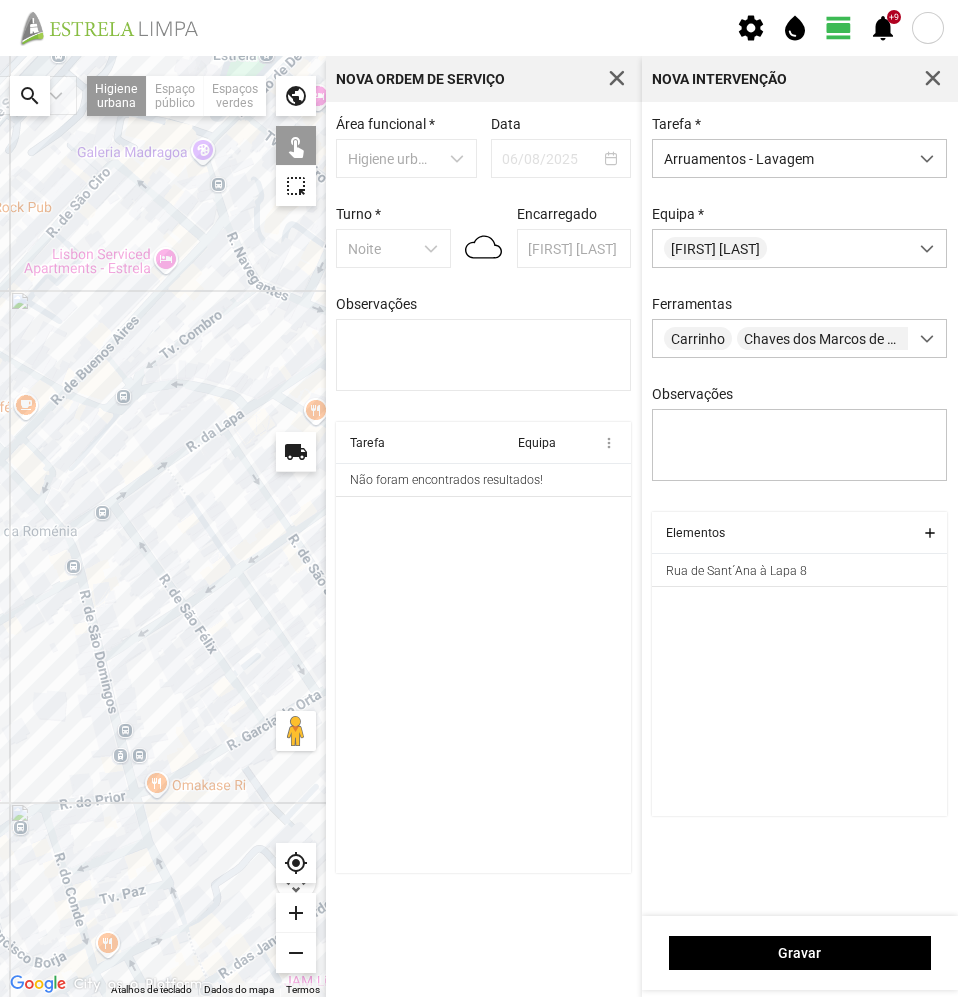 click 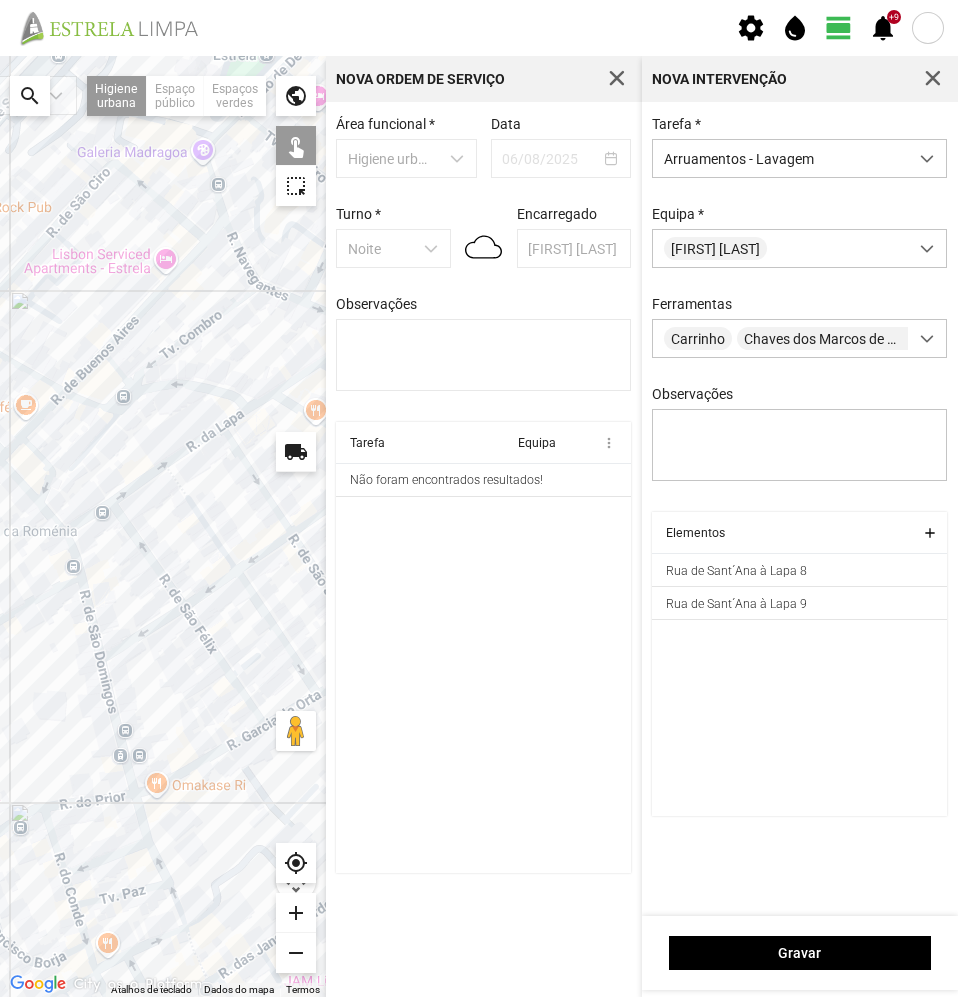 click 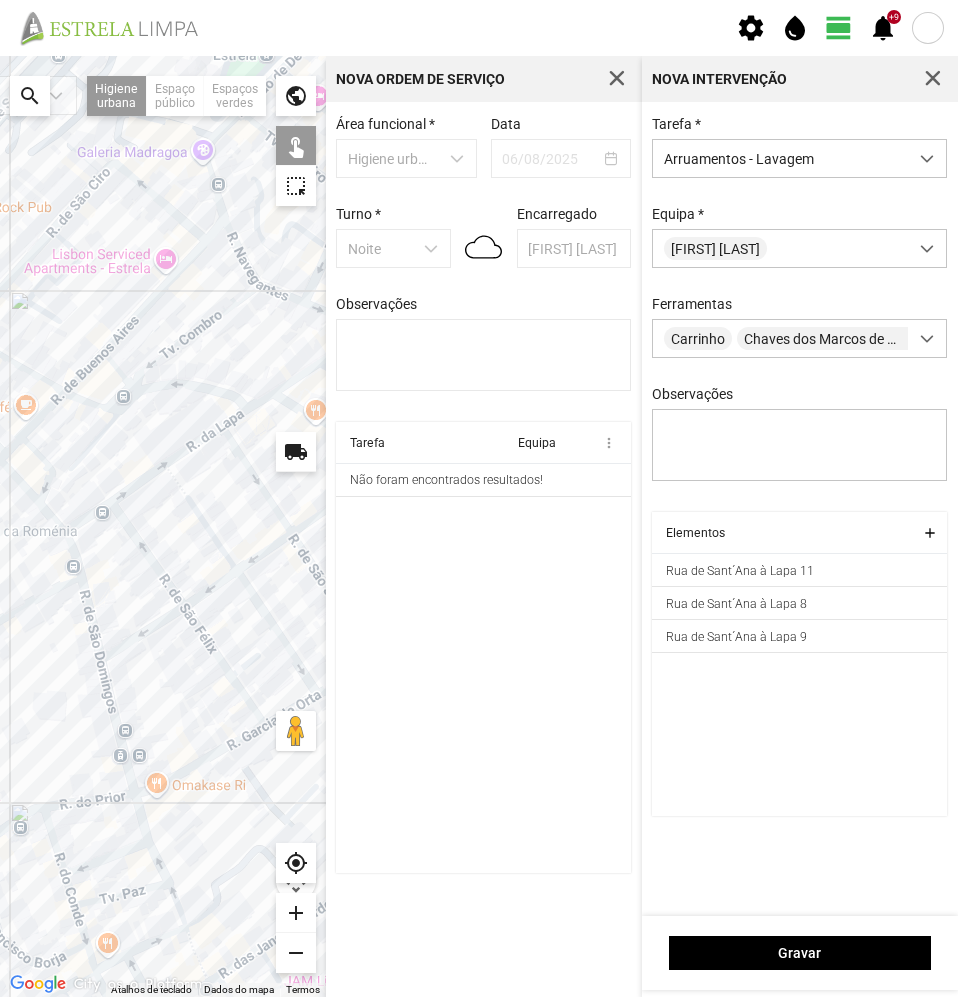 click 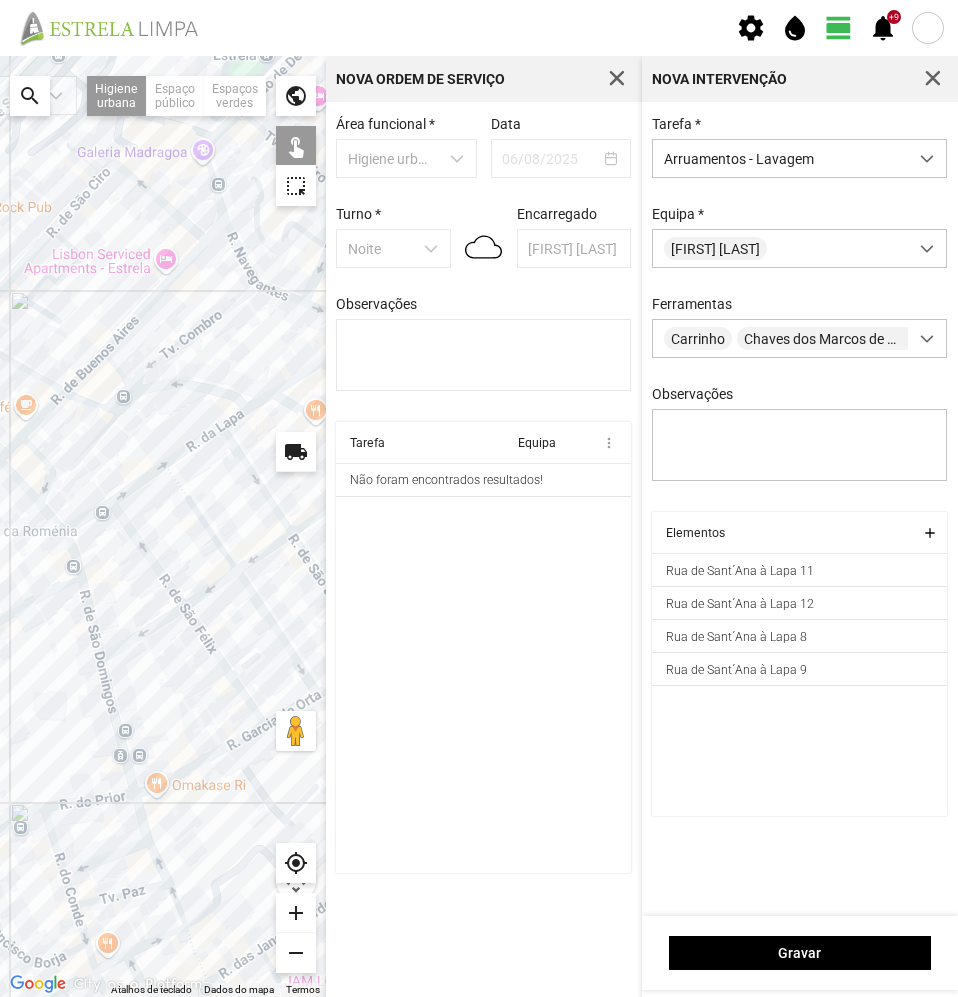 click 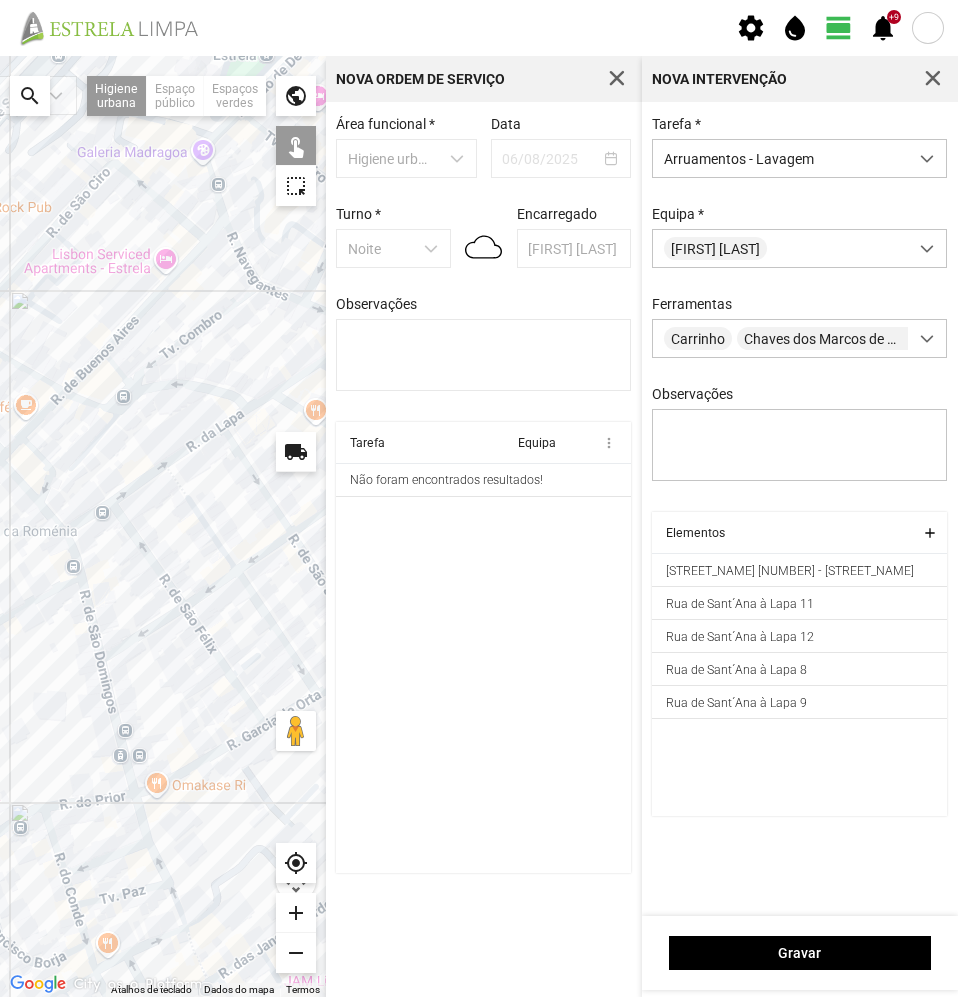 click 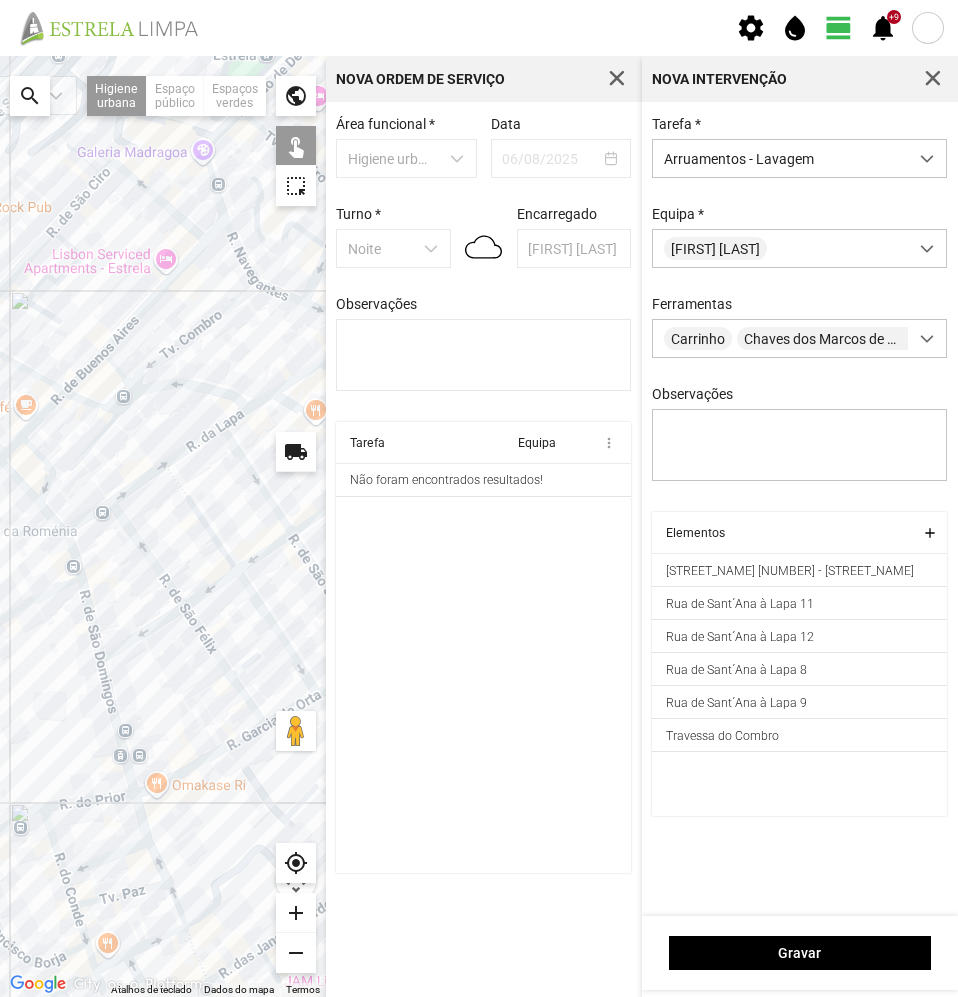 click 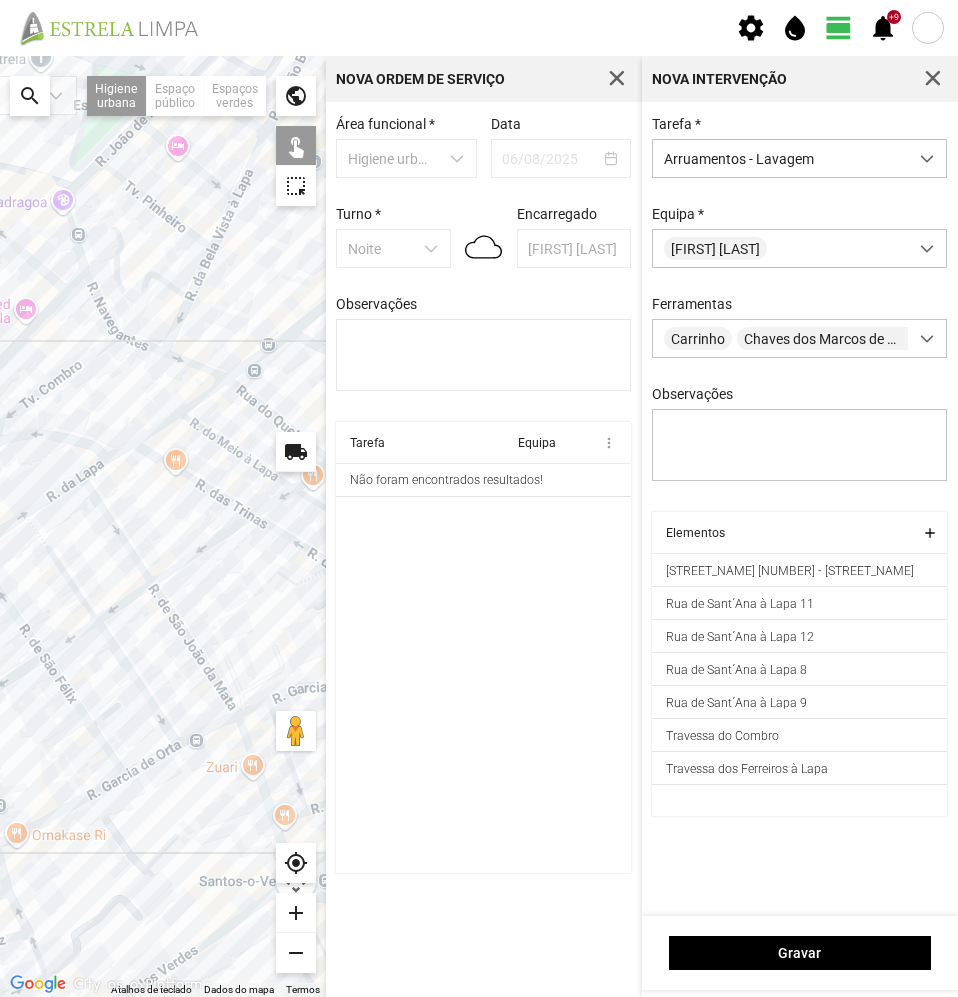click 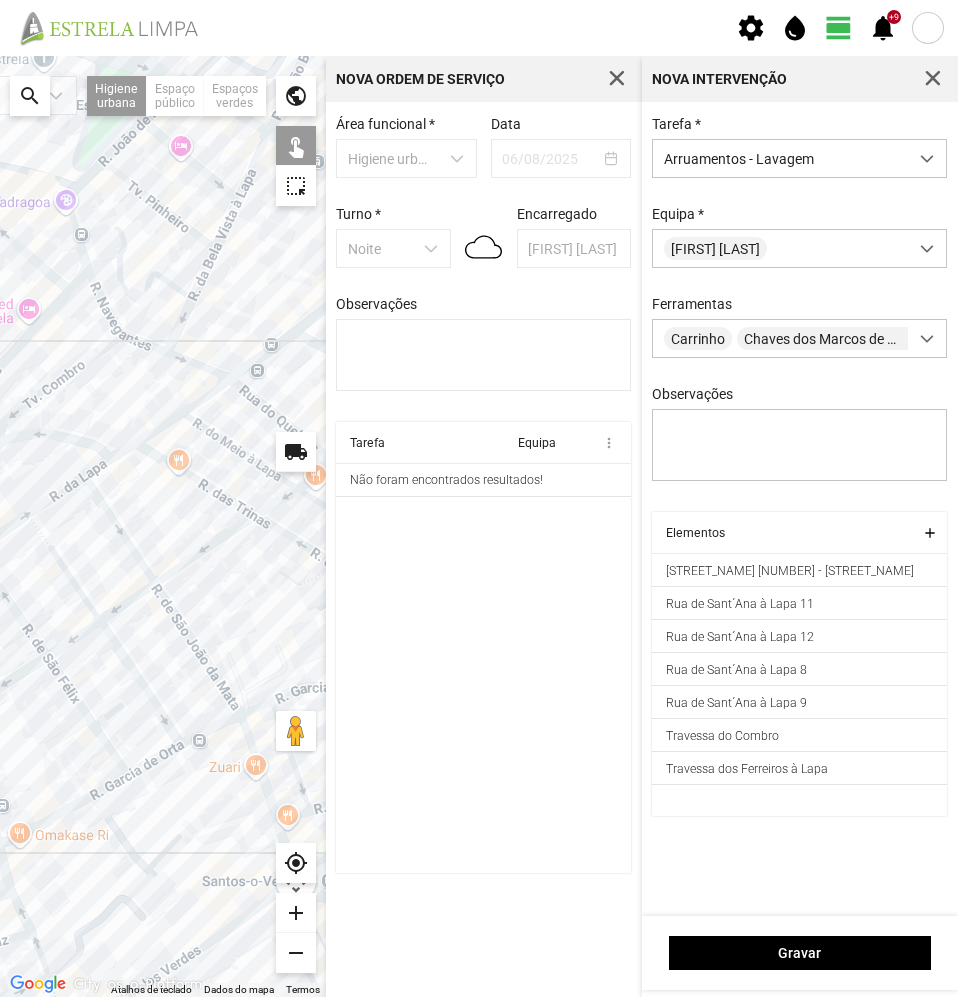 click 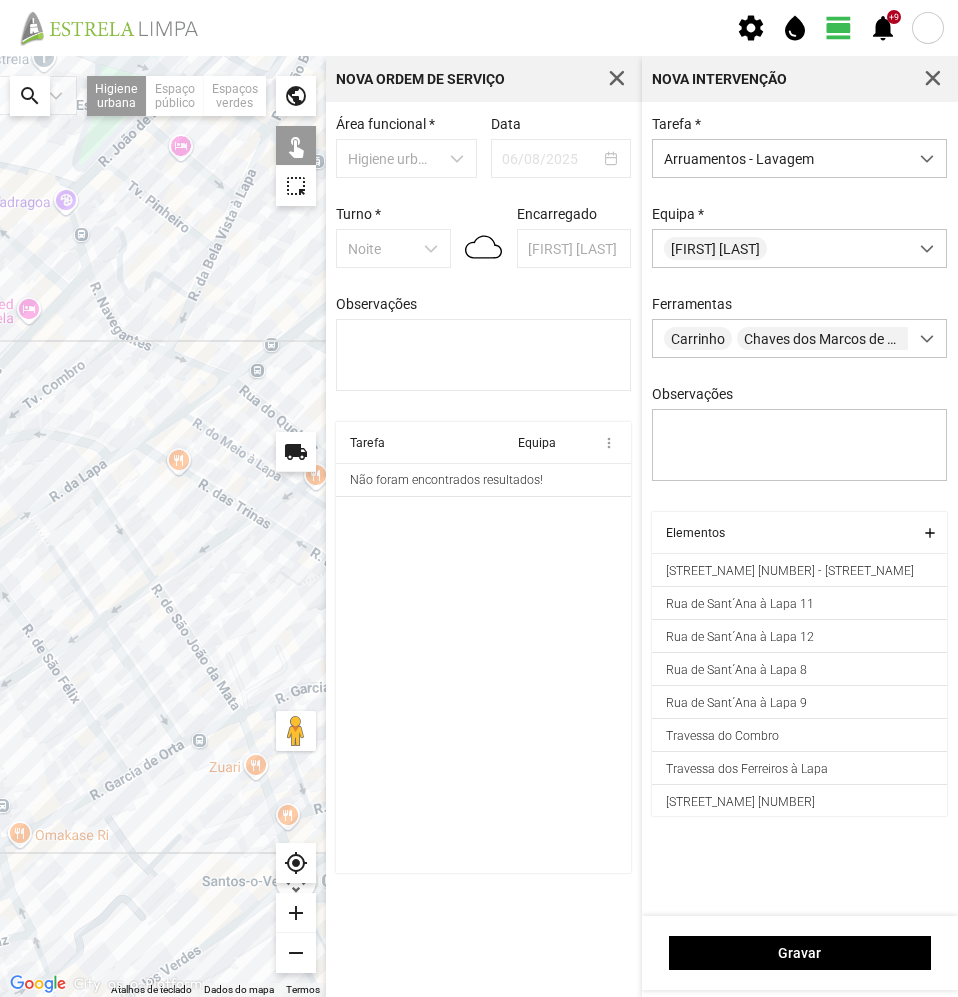 click 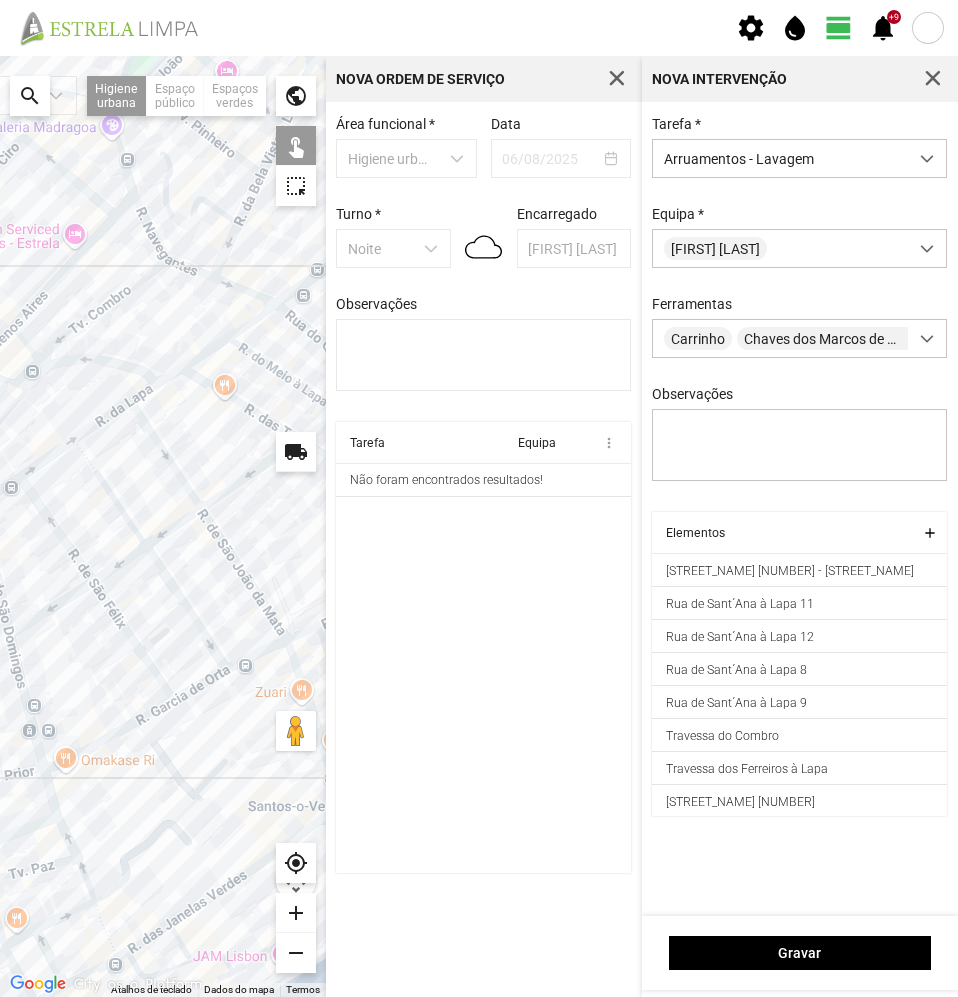 drag, startPoint x: 150, startPoint y: 409, endPoint x: 197, endPoint y: 330, distance: 91.92388 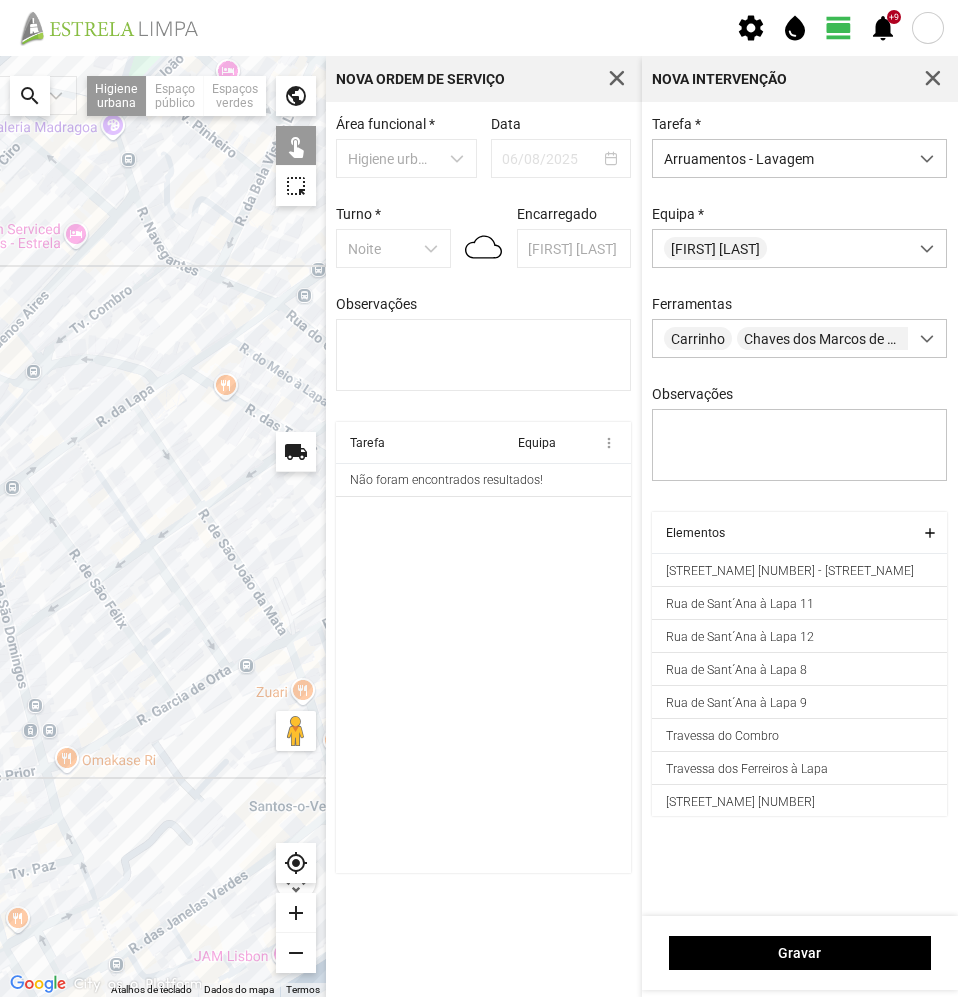click 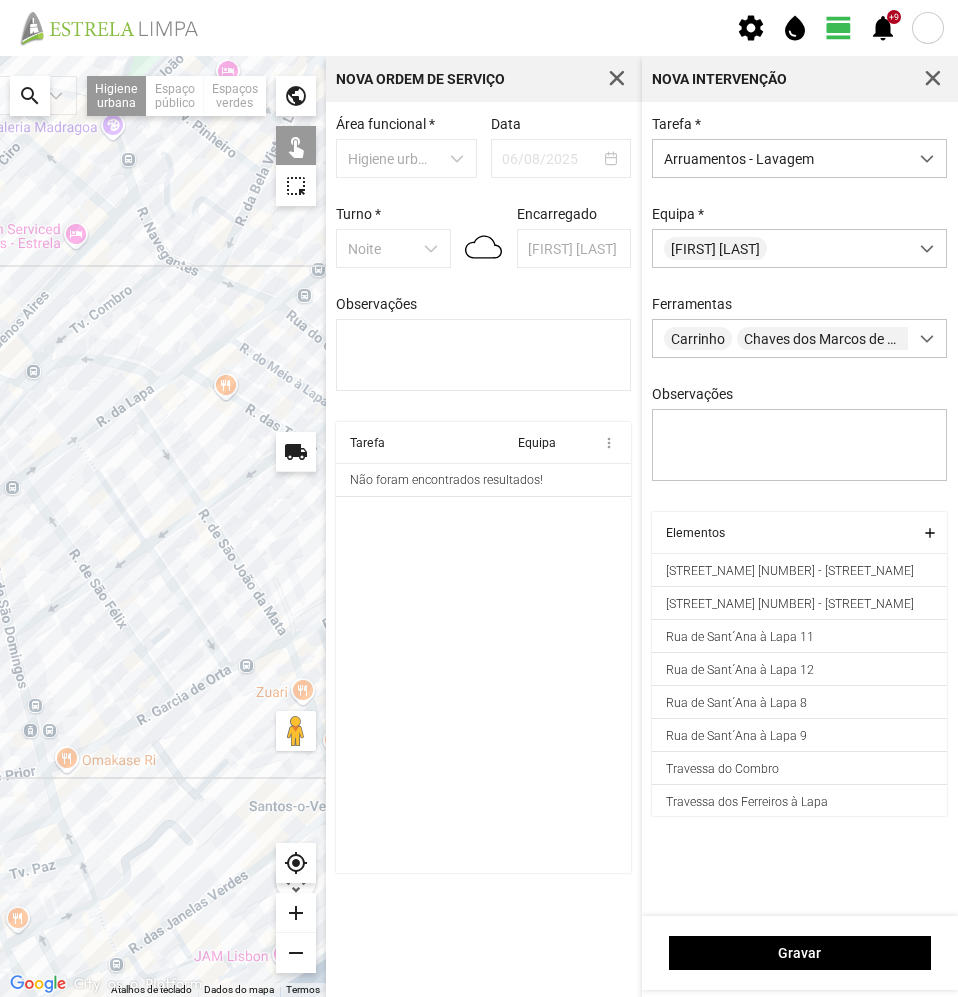 click 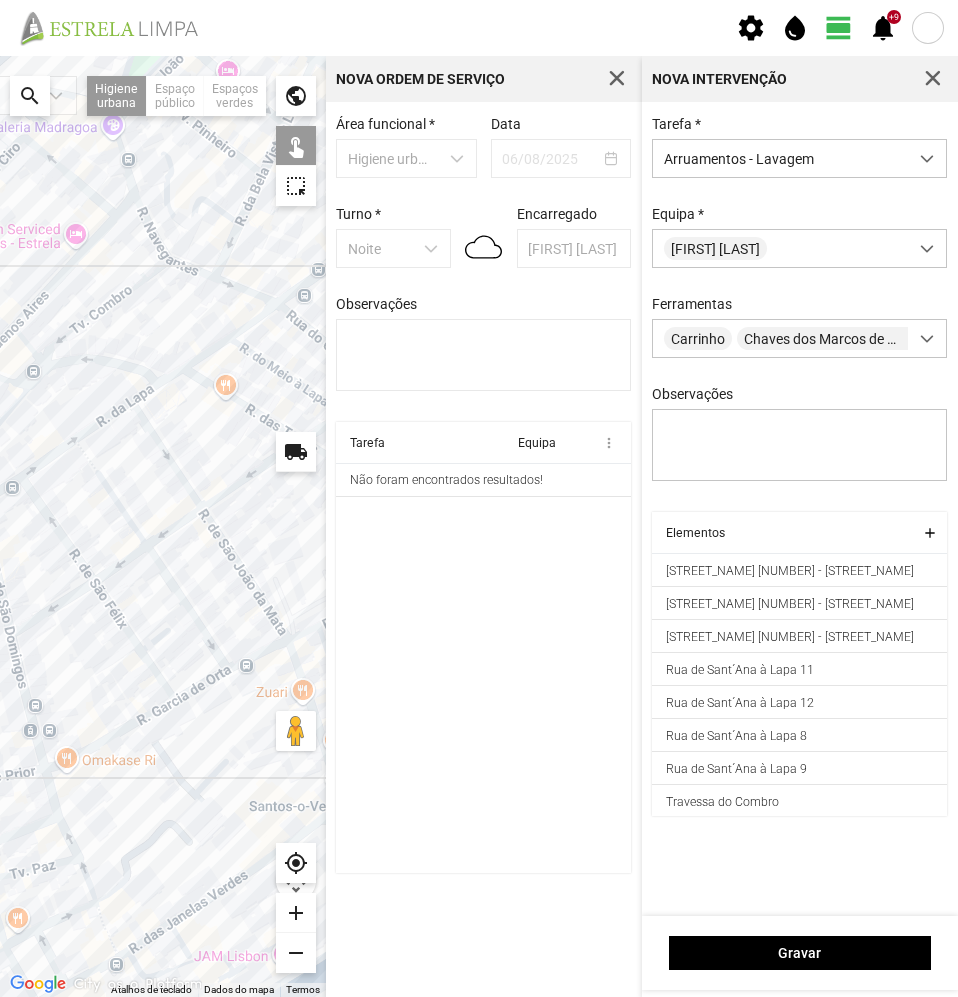 click 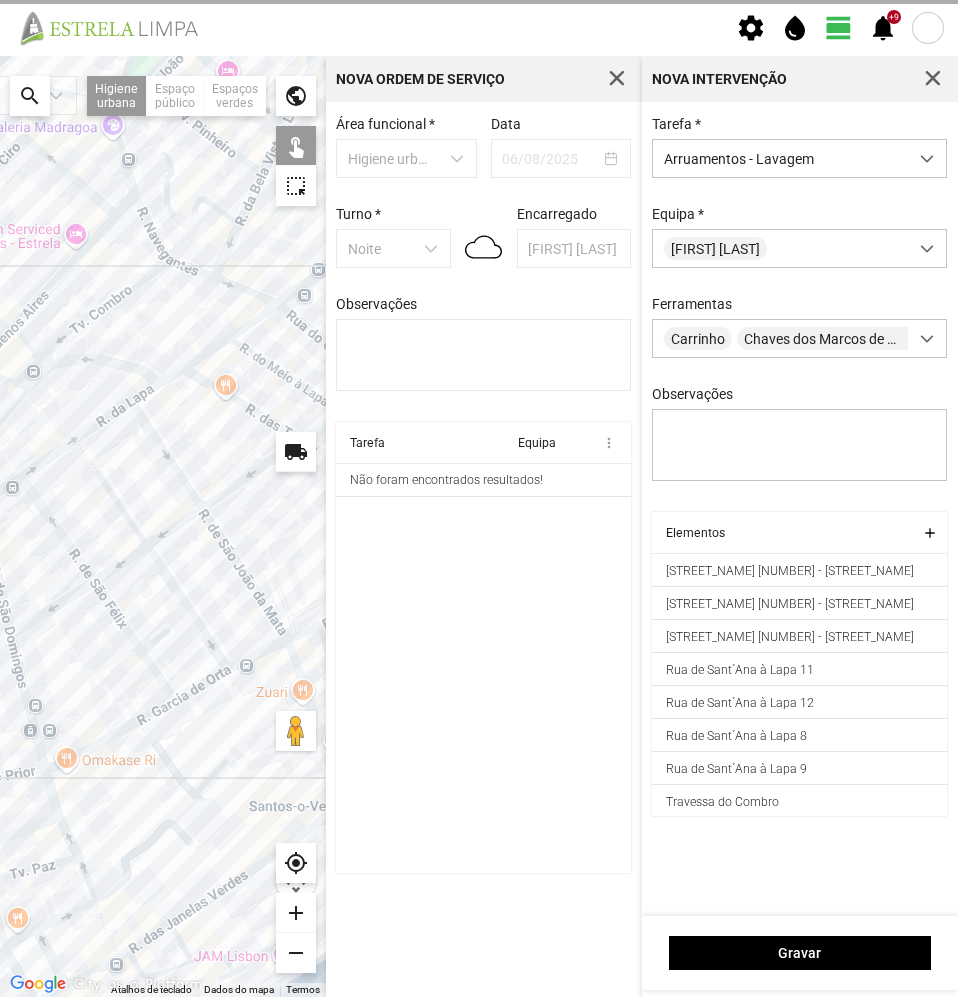 click 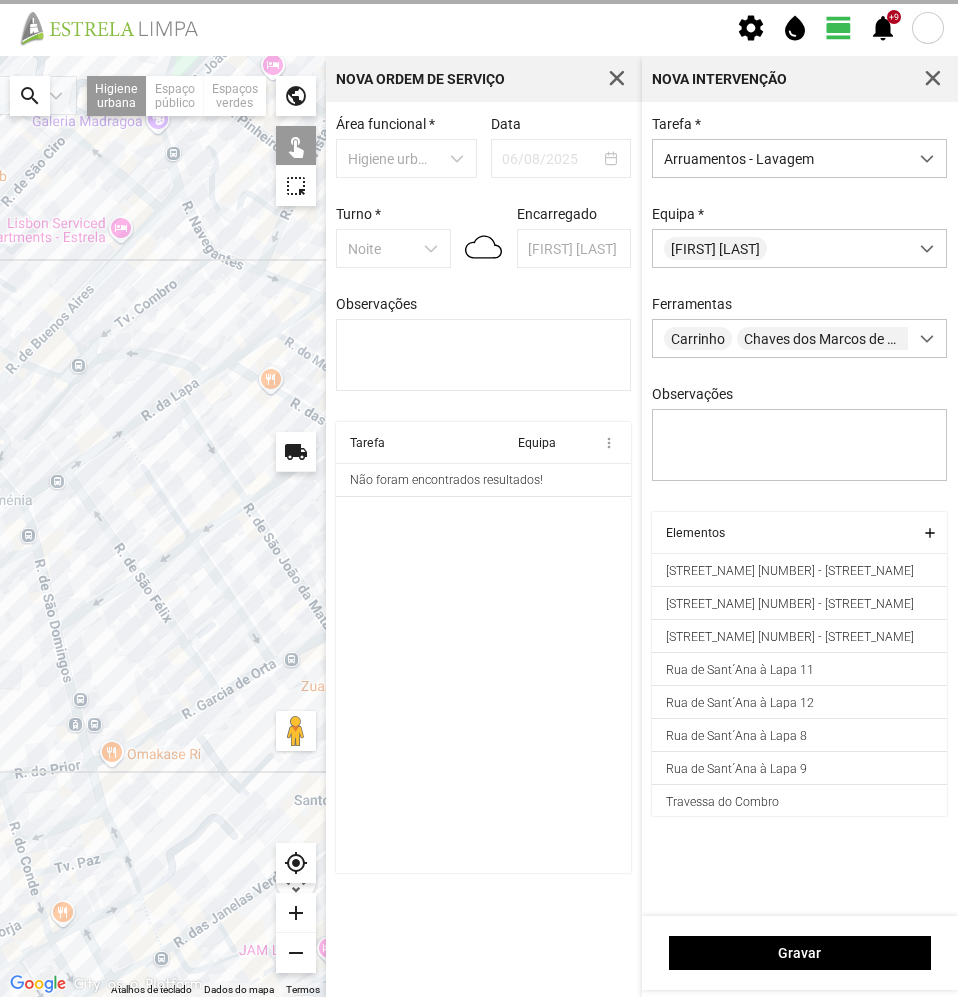 drag, startPoint x: 199, startPoint y: 316, endPoint x: 249, endPoint y: 312, distance: 50.159744 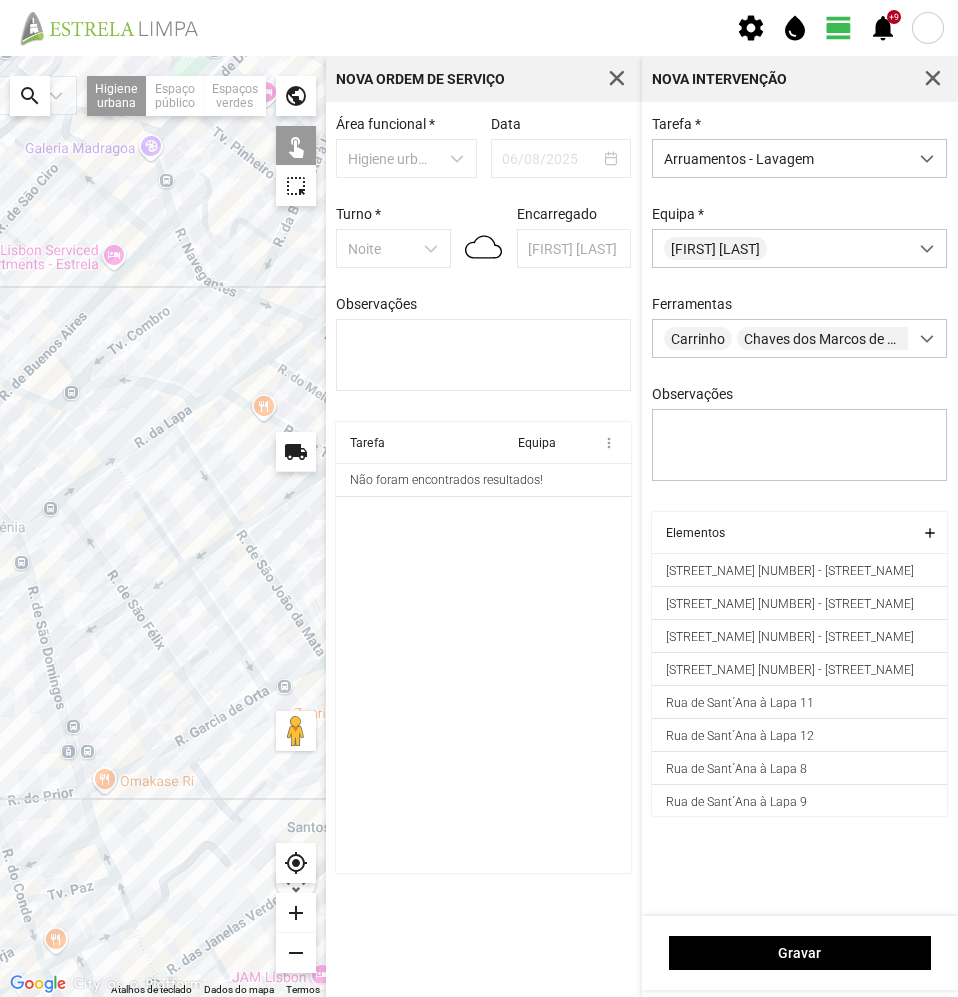 drag, startPoint x: 217, startPoint y: 324, endPoint x: 207, endPoint y: 352, distance: 29.732138 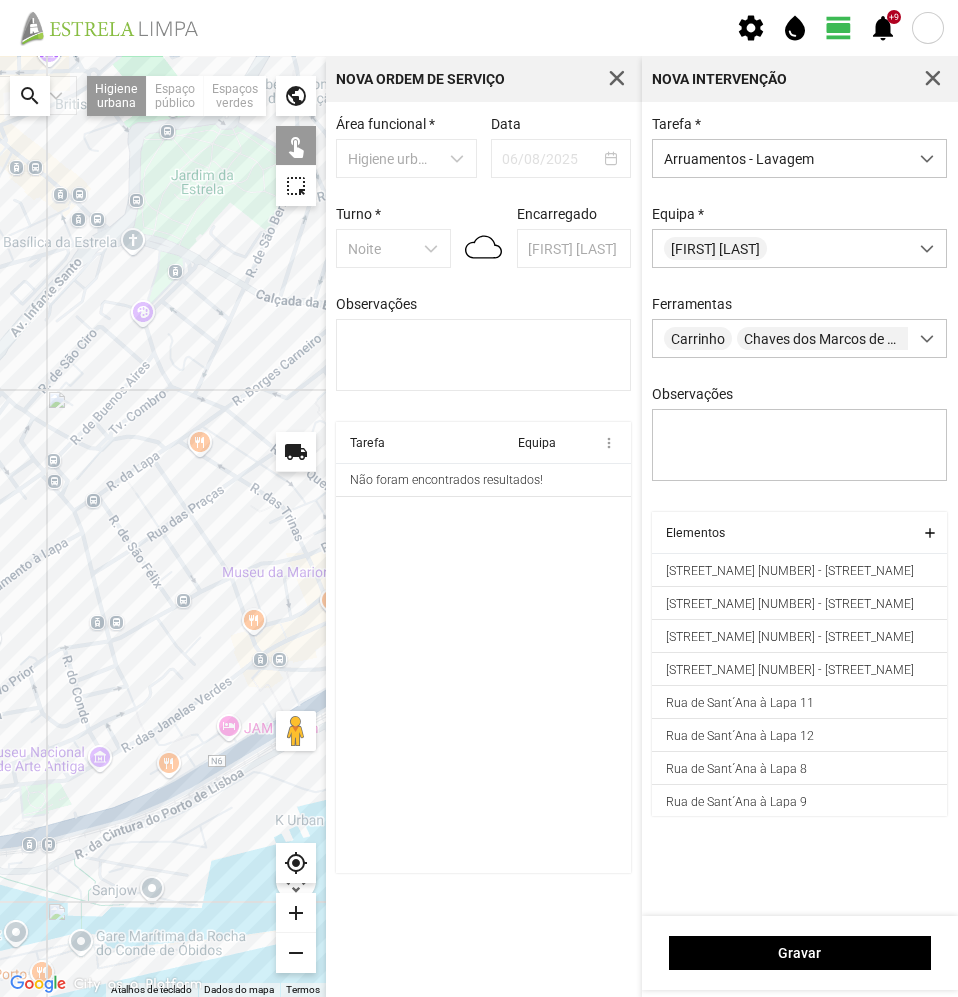 drag, startPoint x: 228, startPoint y: 418, endPoint x: 190, endPoint y: 487, distance: 78.77182 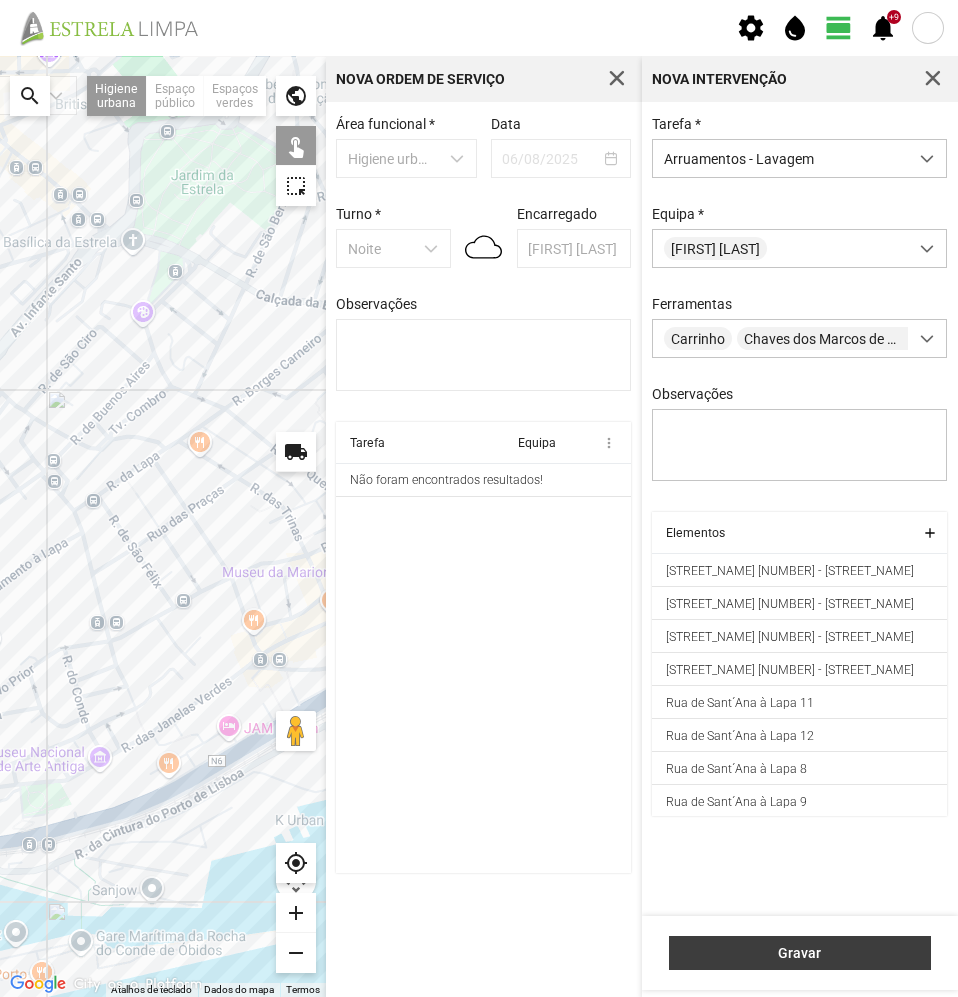 click on "Gravar" at bounding box center (800, 953) 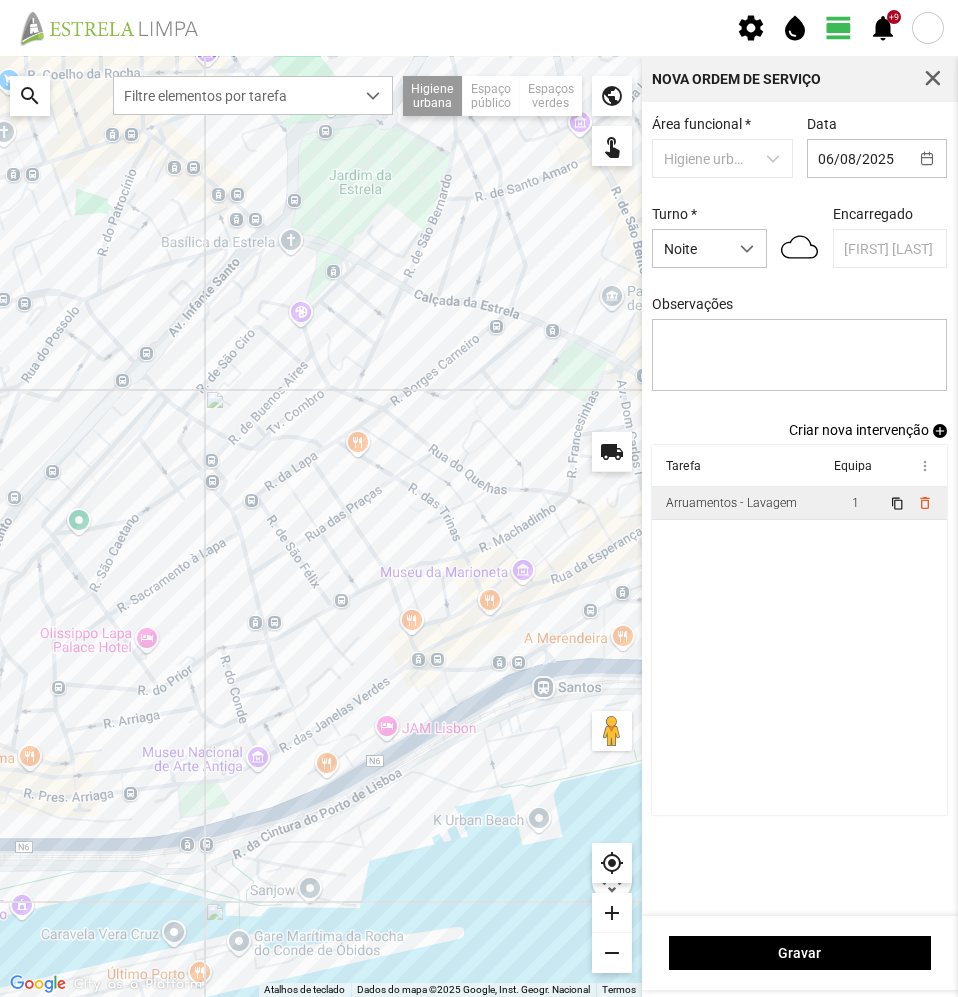 click on "Arruamentos - Lavagem" at bounding box center [739, 503] 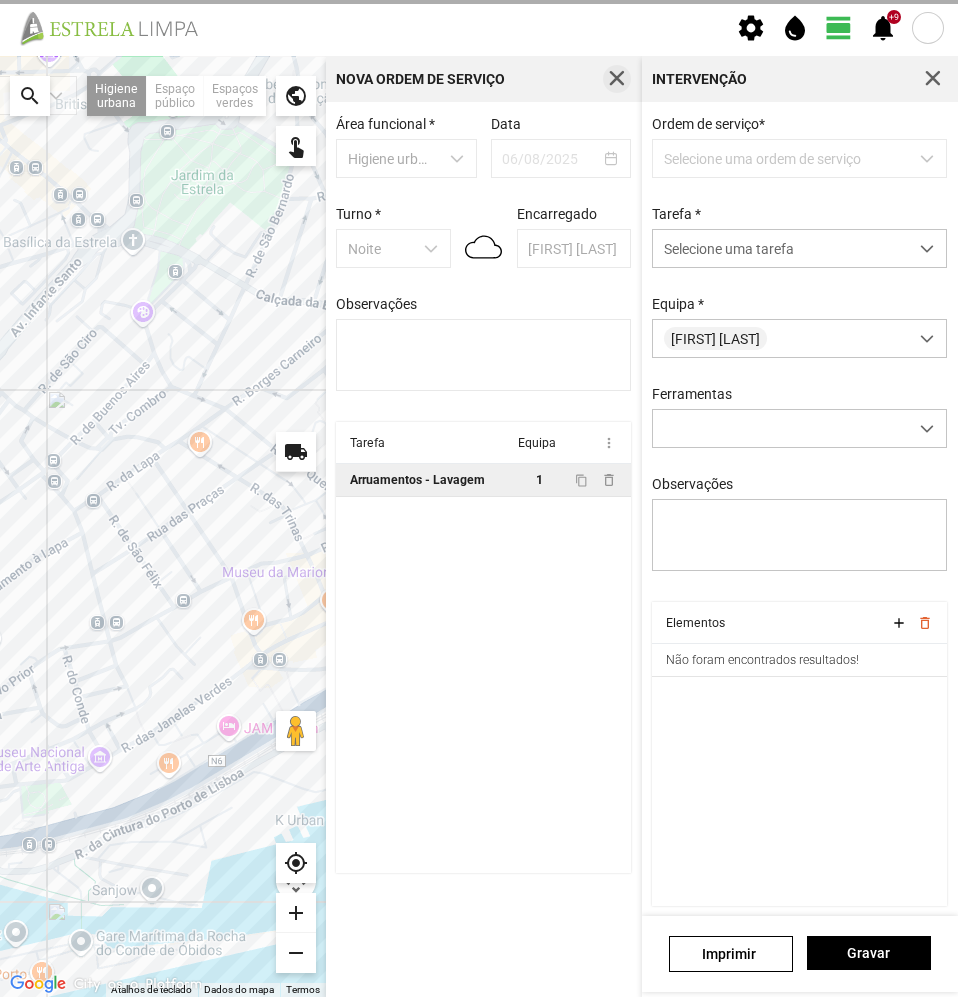 click at bounding box center [617, 79] 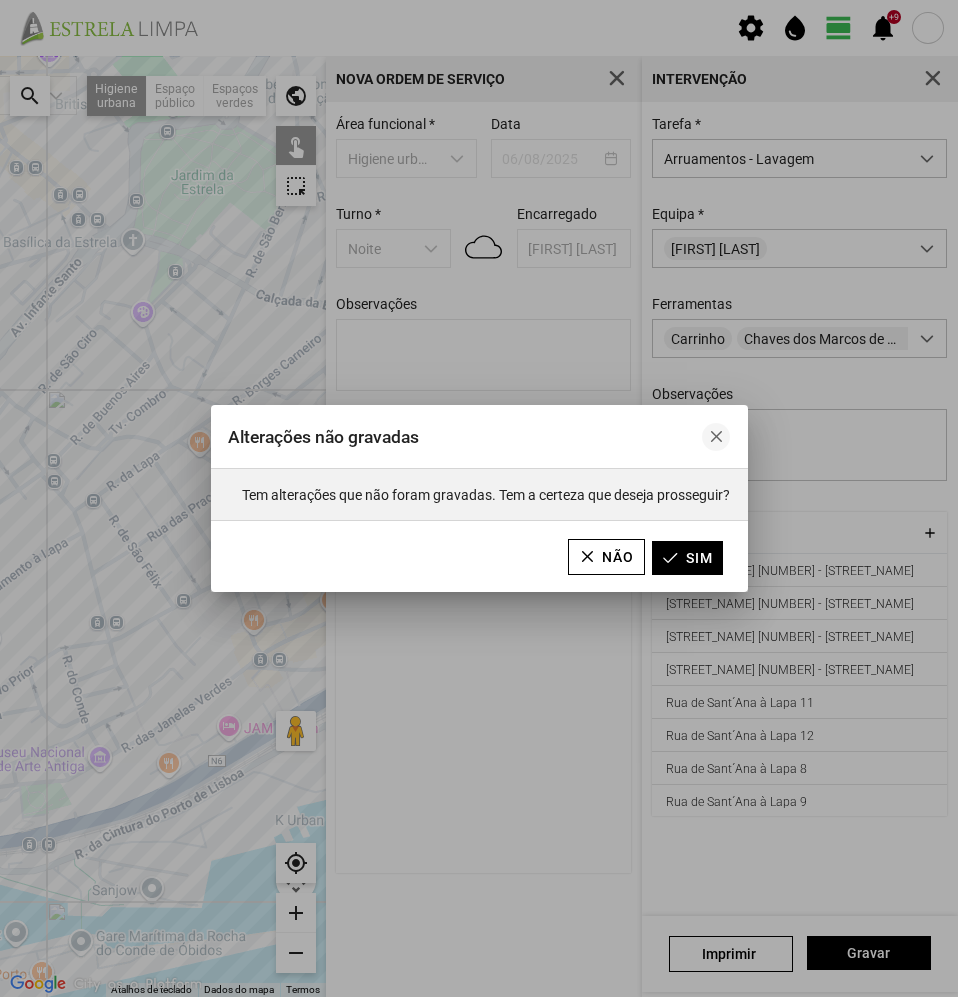 click 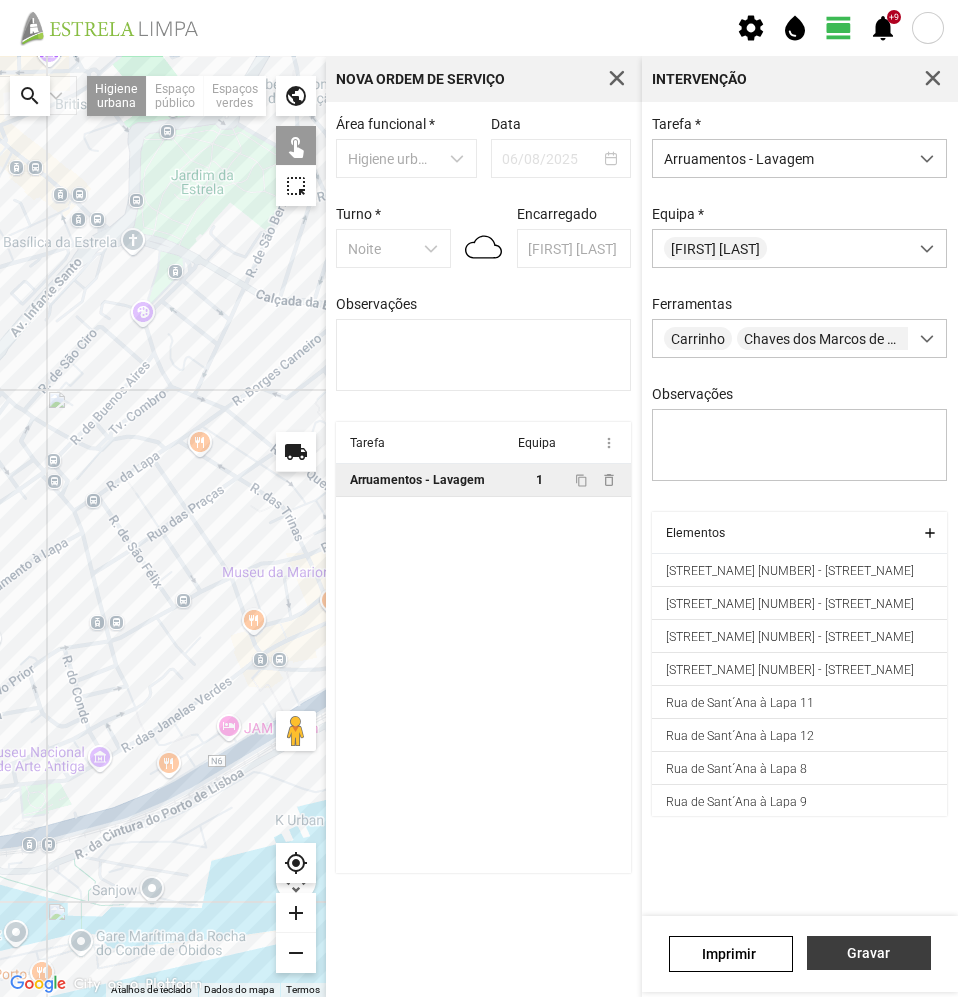 click on "Gravar" at bounding box center [869, 953] 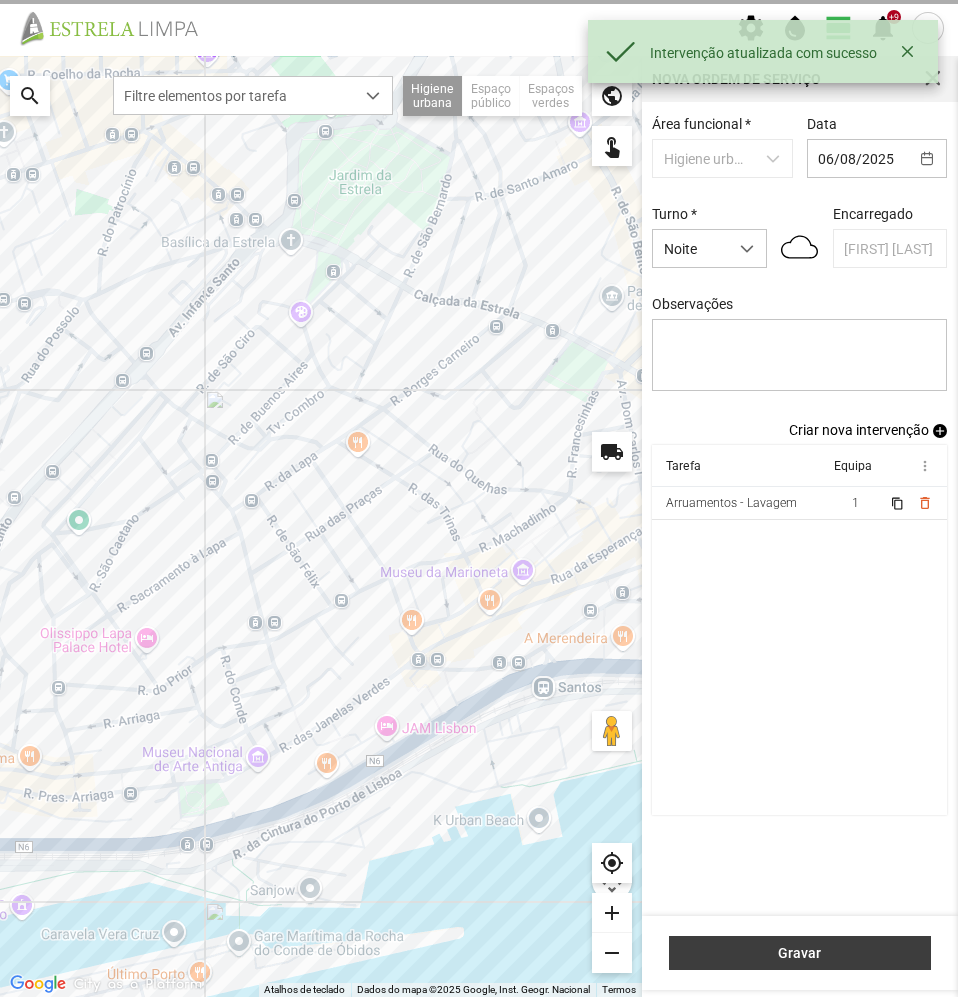 click on "Gravar" at bounding box center (800, 953) 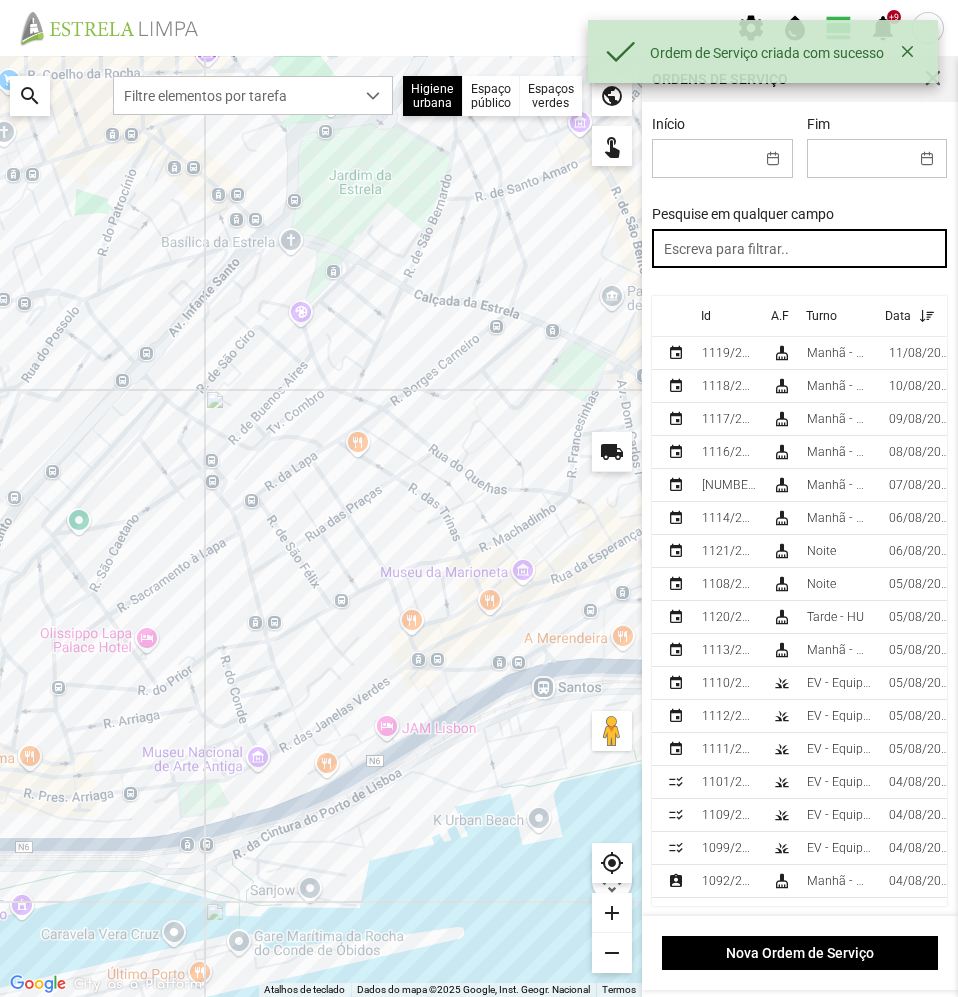 click at bounding box center [799, 248] 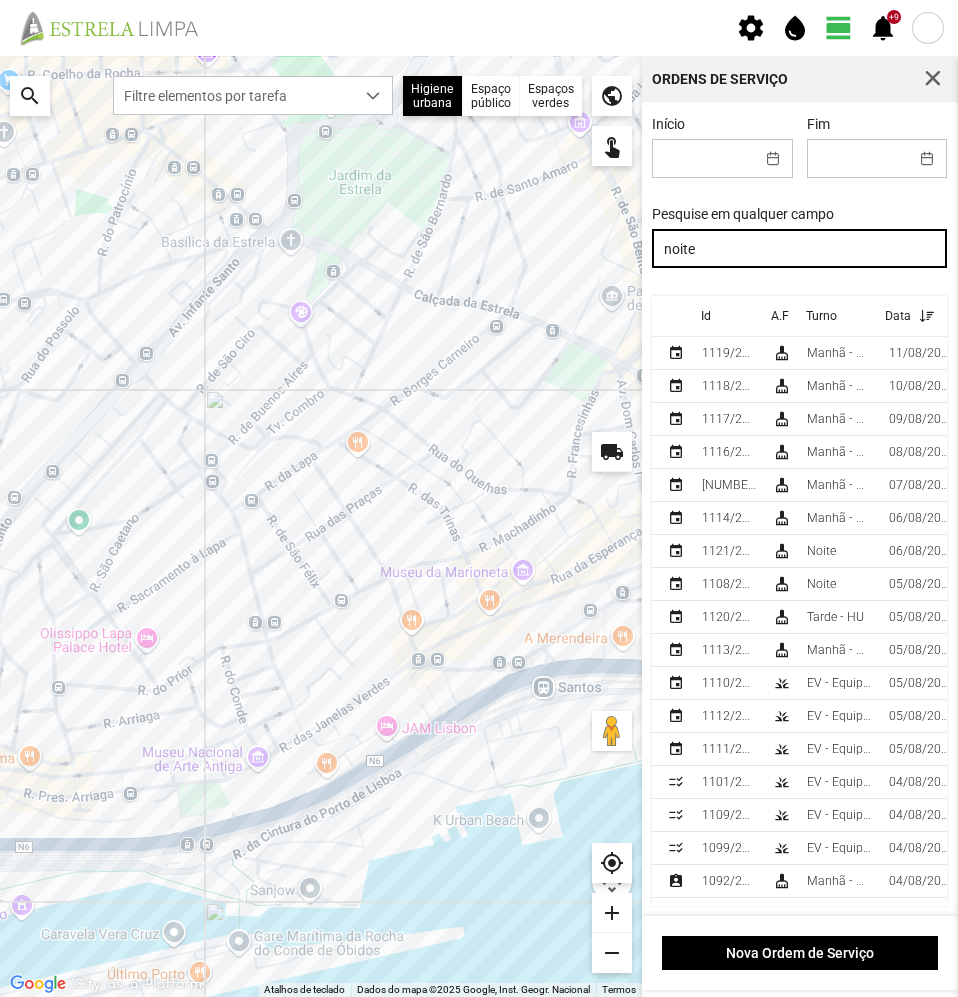 type on "noite" 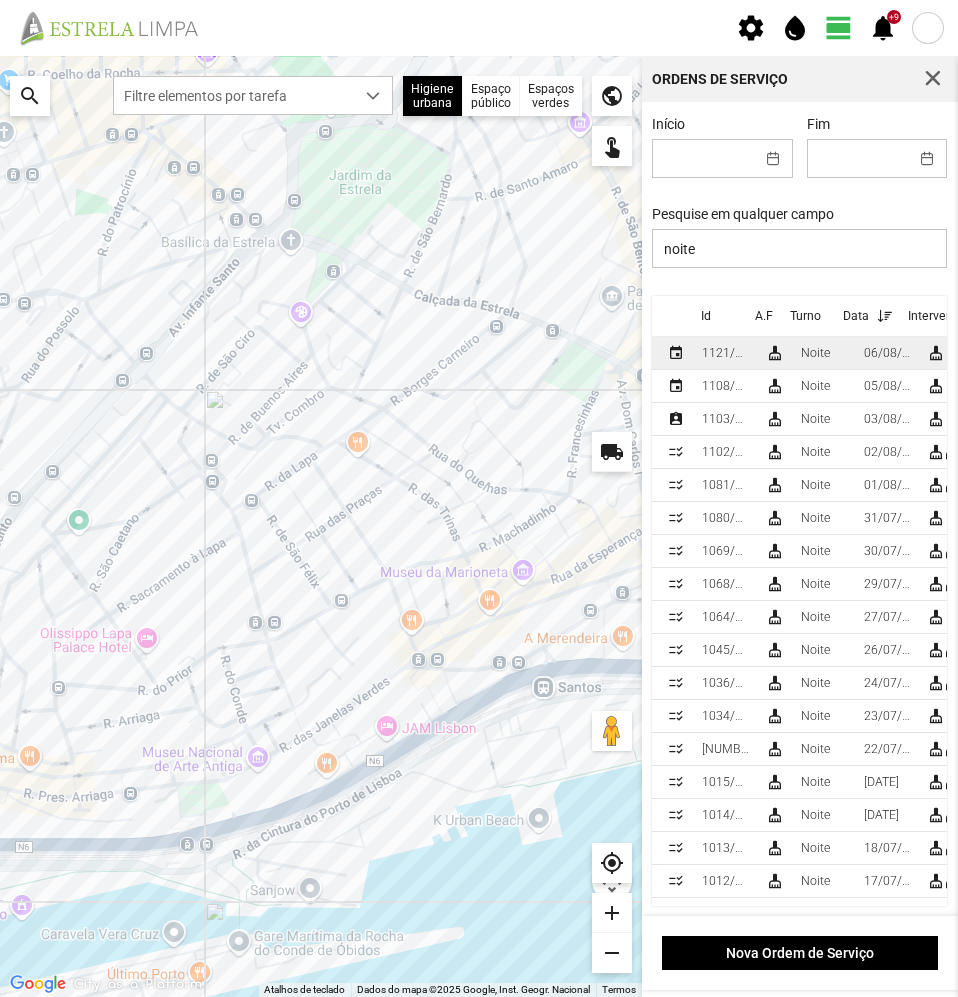 click on "1121/2025" at bounding box center [726, 353] 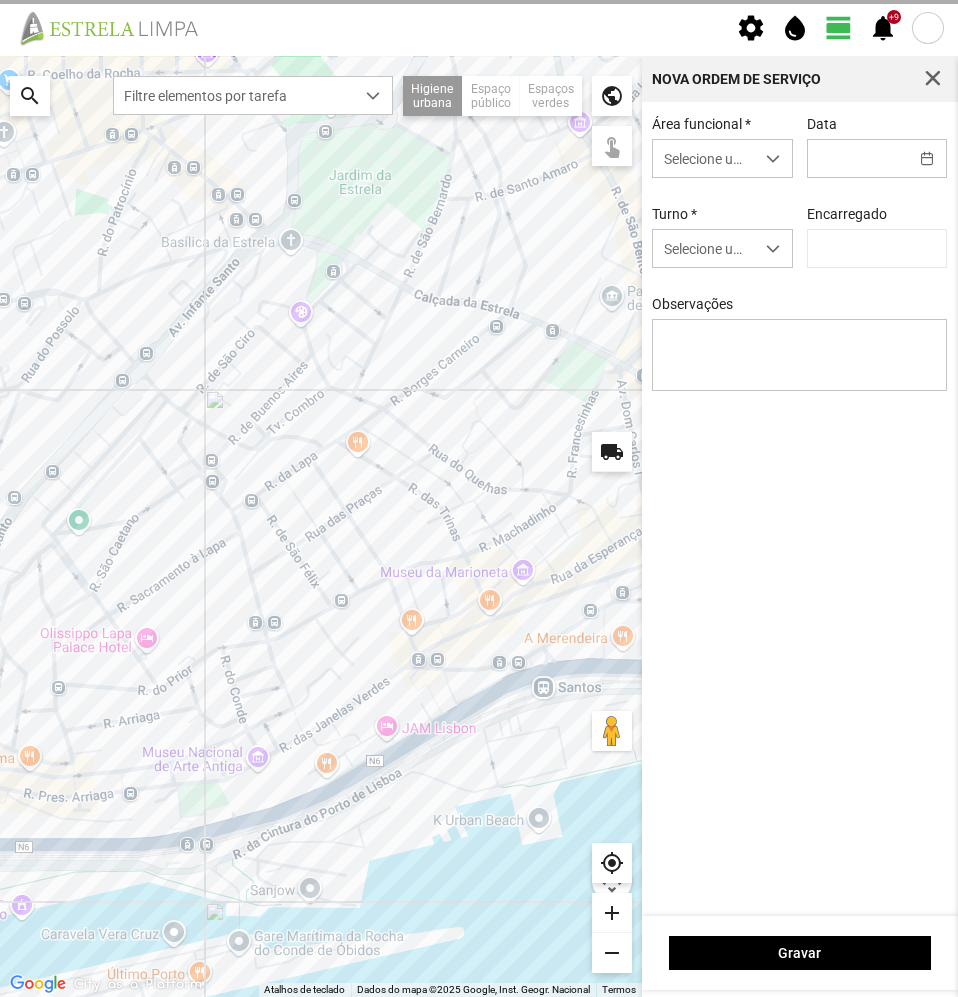type on "06/08/2025" 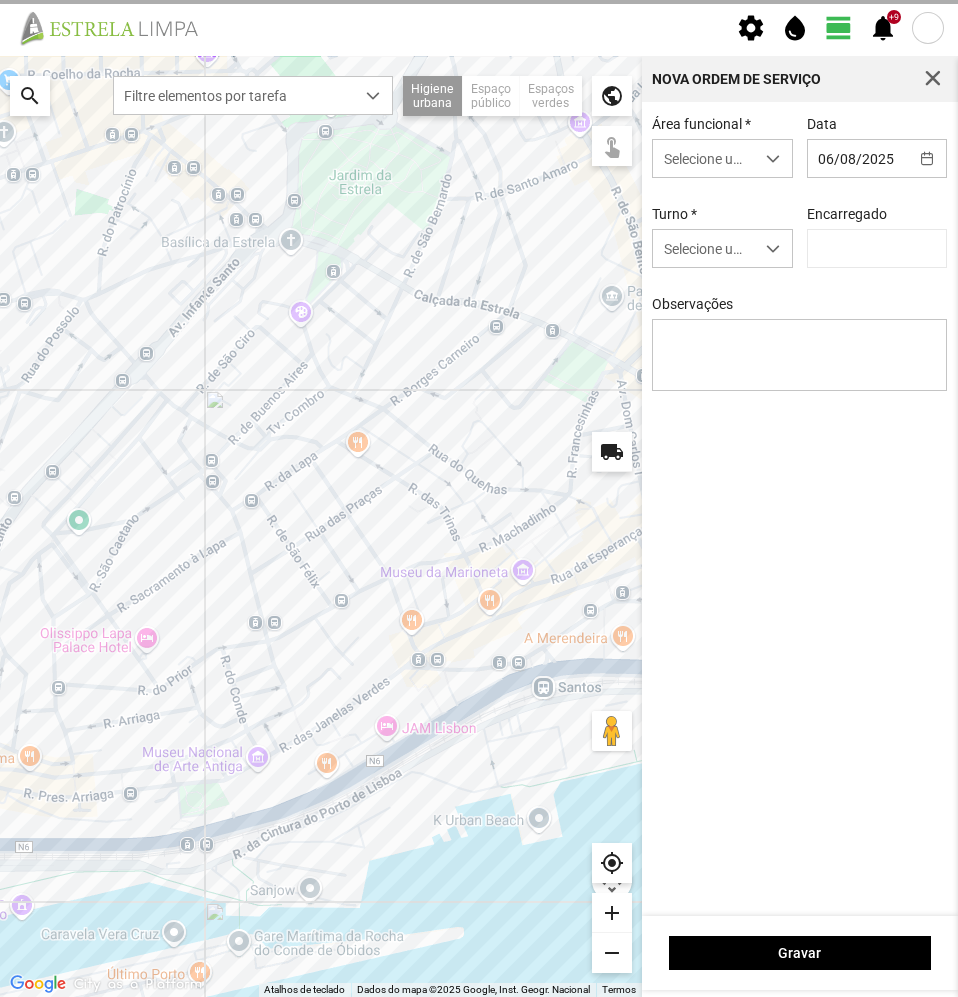 type on "[FIRST] [LAST]" 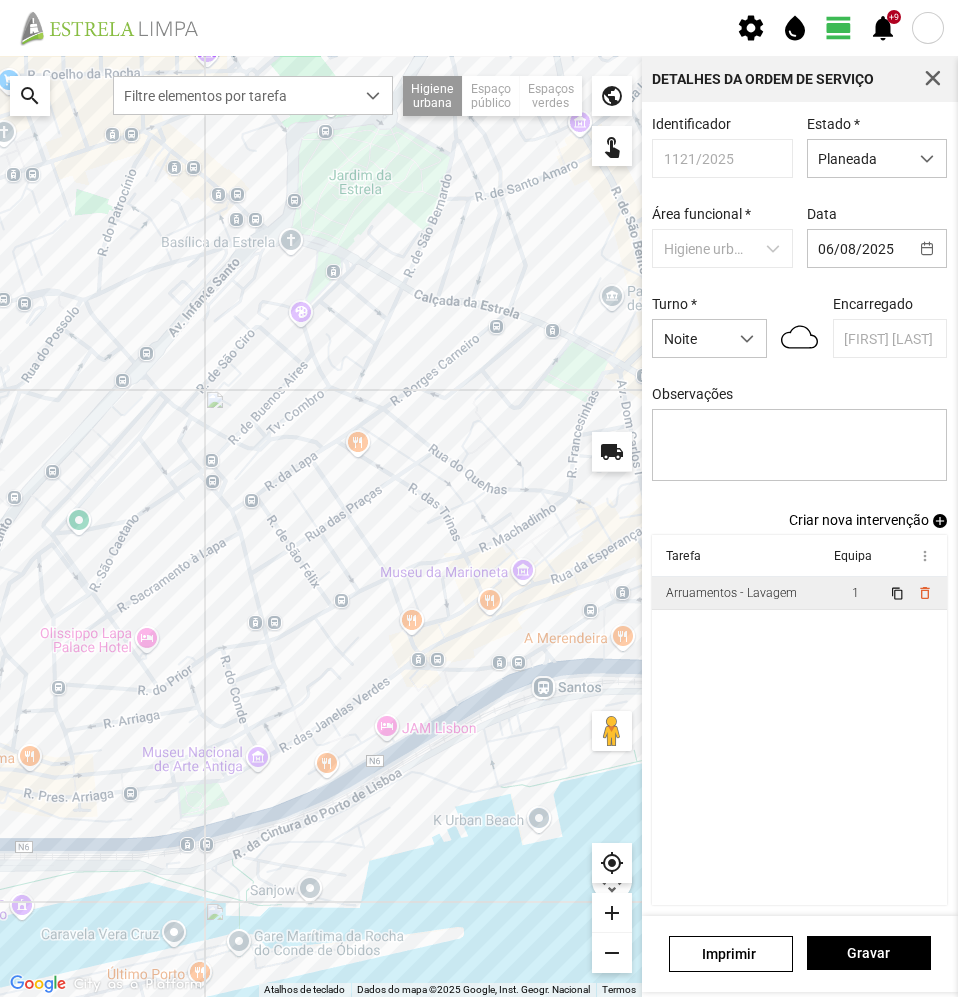 click on "Arruamentos - Lavagem" at bounding box center (731, 593) 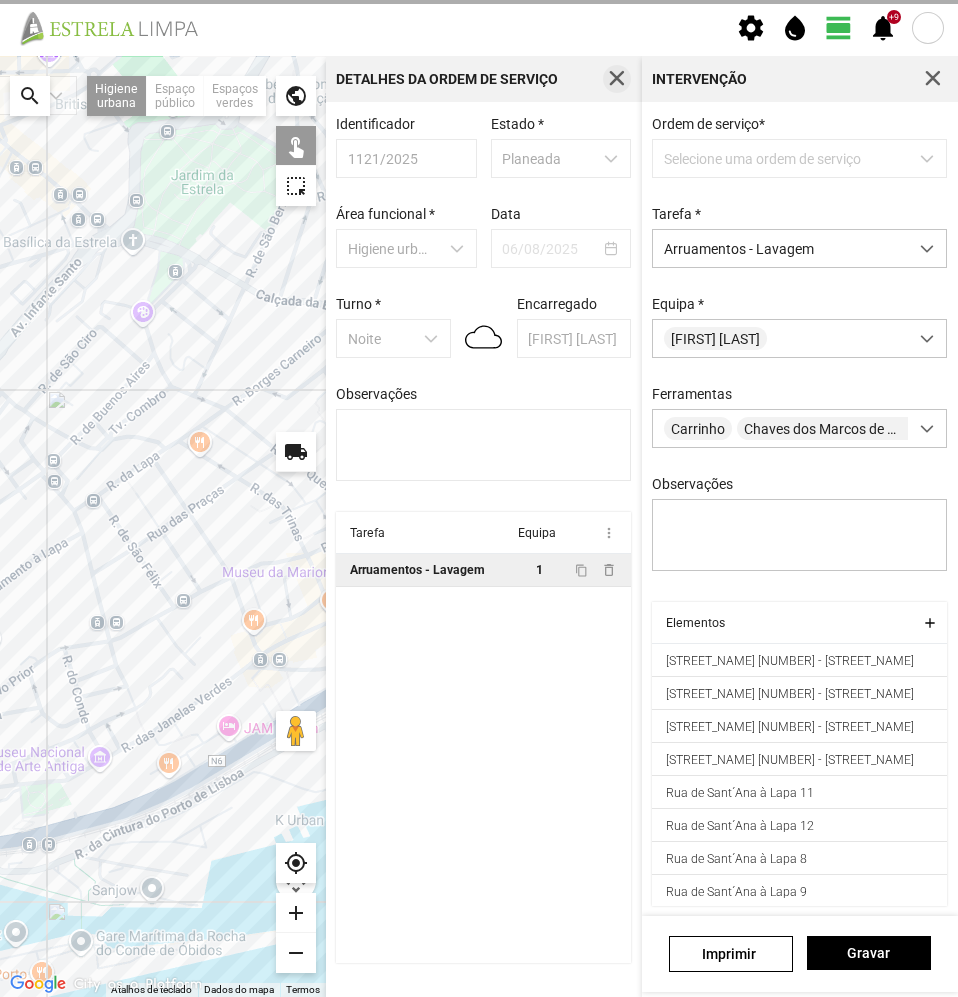 click at bounding box center [617, 79] 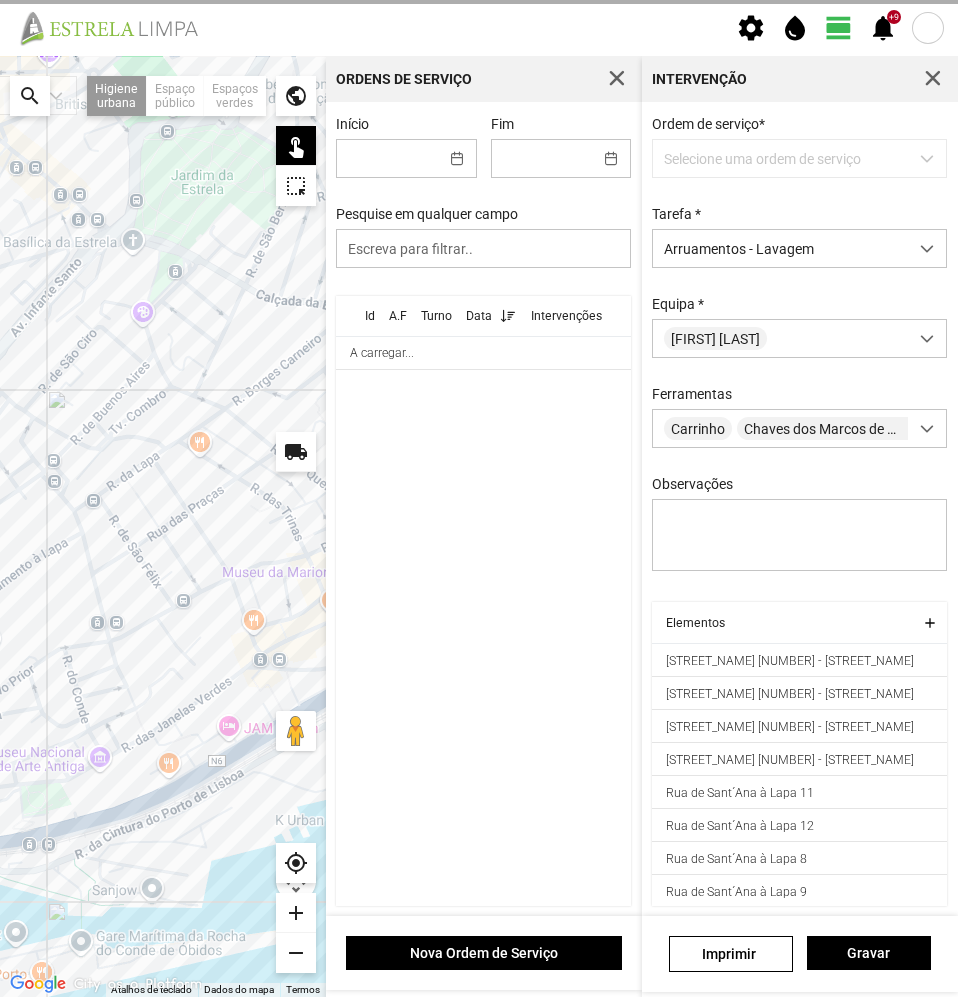 click at bounding box center [617, 79] 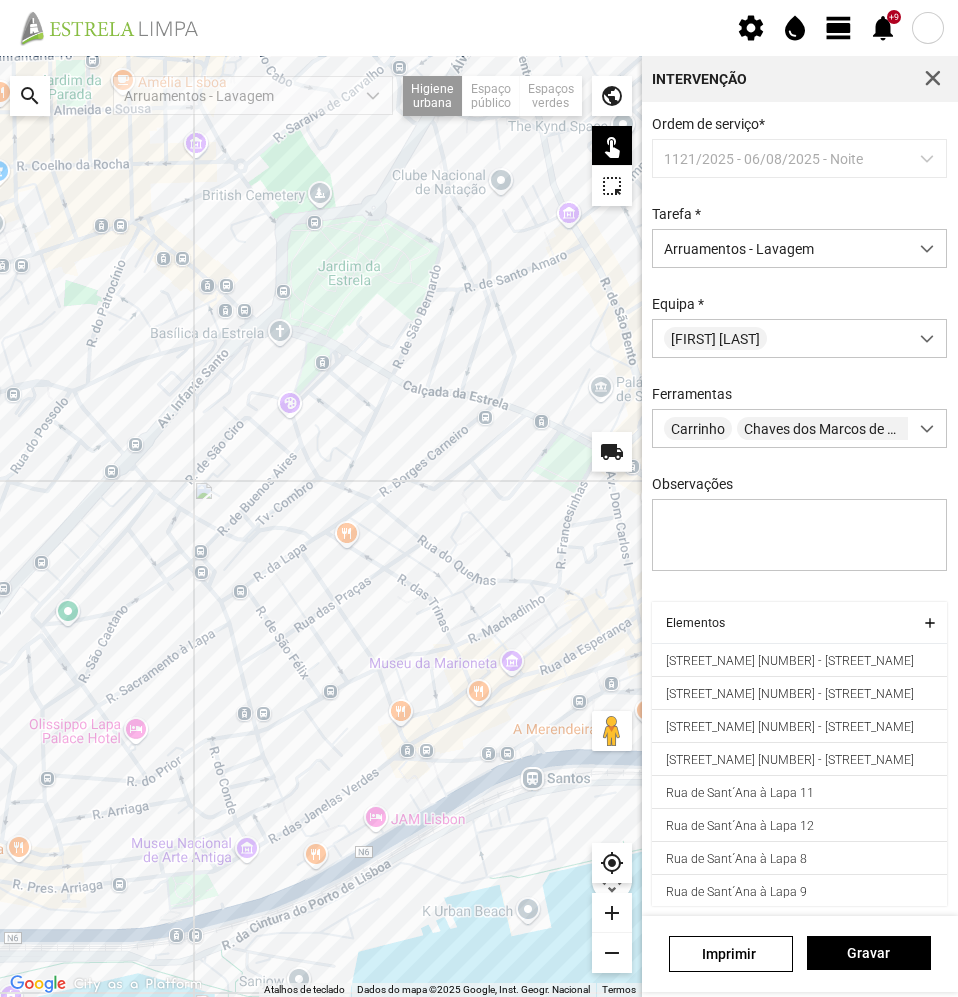 drag, startPoint x: 430, startPoint y: 348, endPoint x: 414, endPoint y: 442, distance: 95.35198 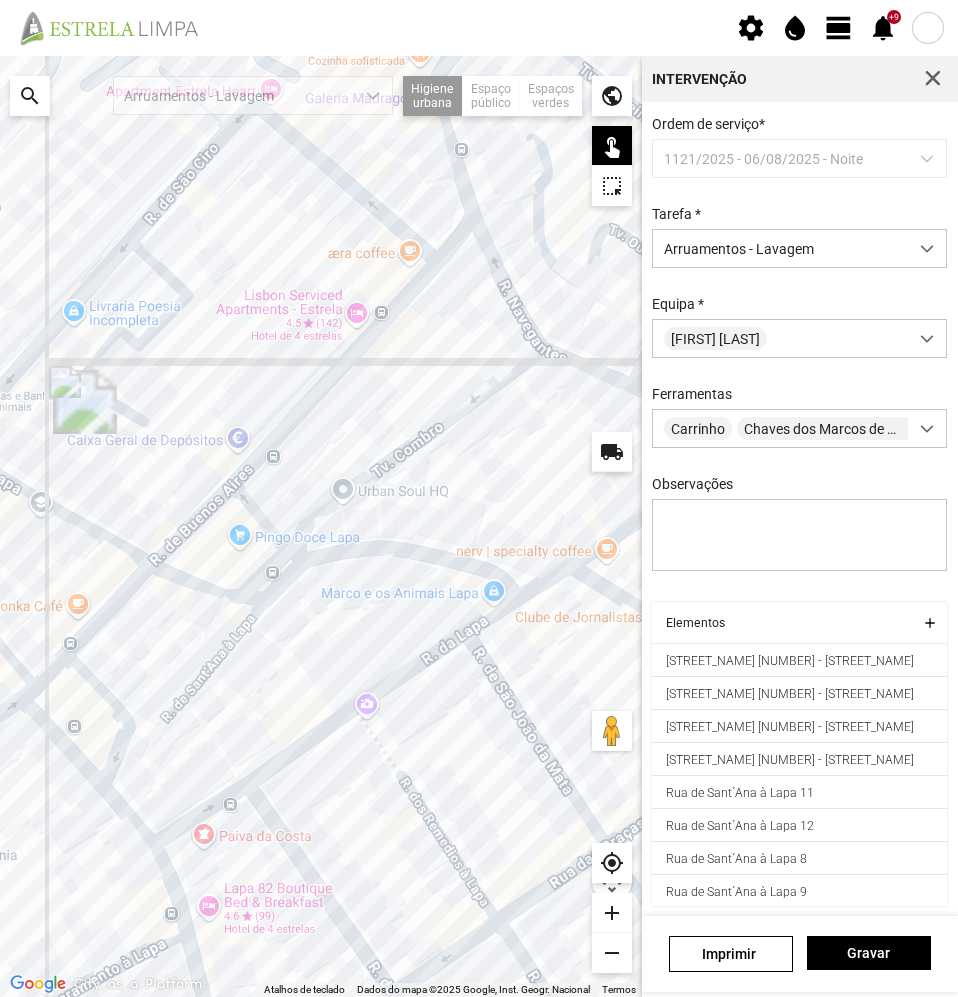 drag, startPoint x: 260, startPoint y: 501, endPoint x: 477, endPoint y: 501, distance: 217 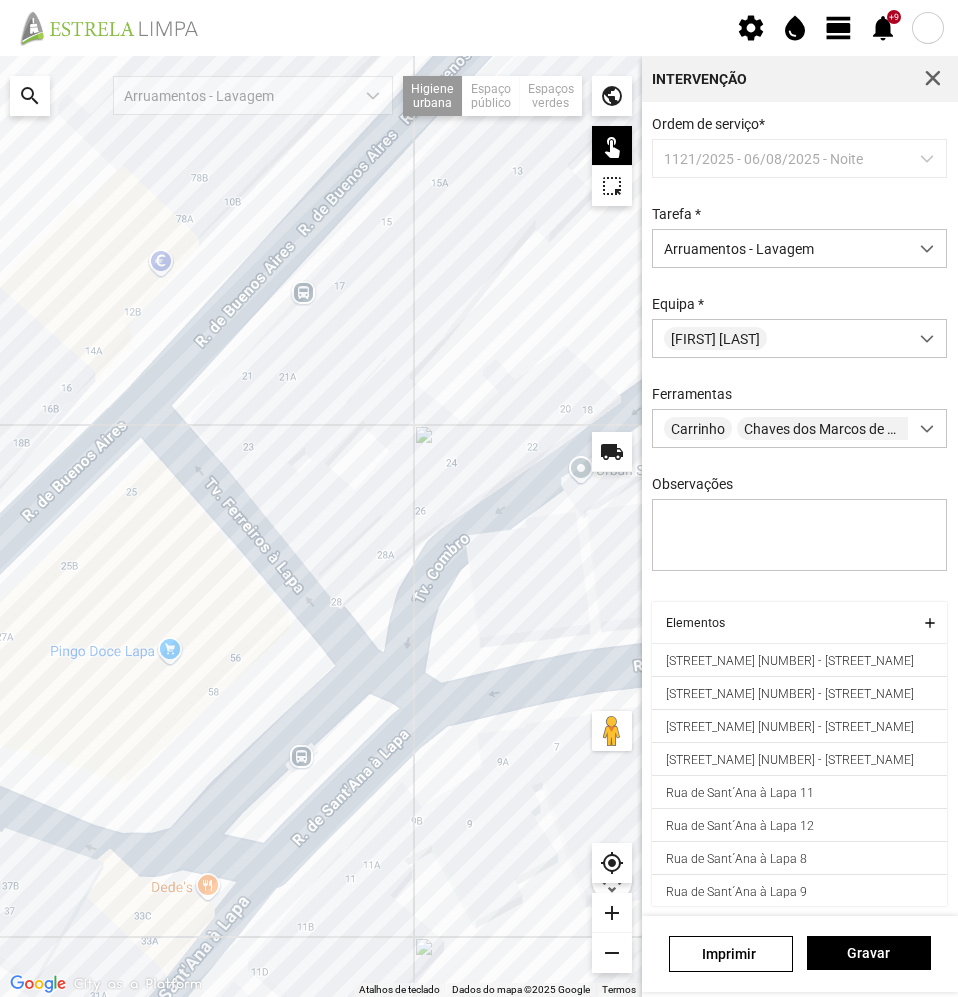 drag, startPoint x: 455, startPoint y: 363, endPoint x: 134, endPoint y: 458, distance: 334.7626 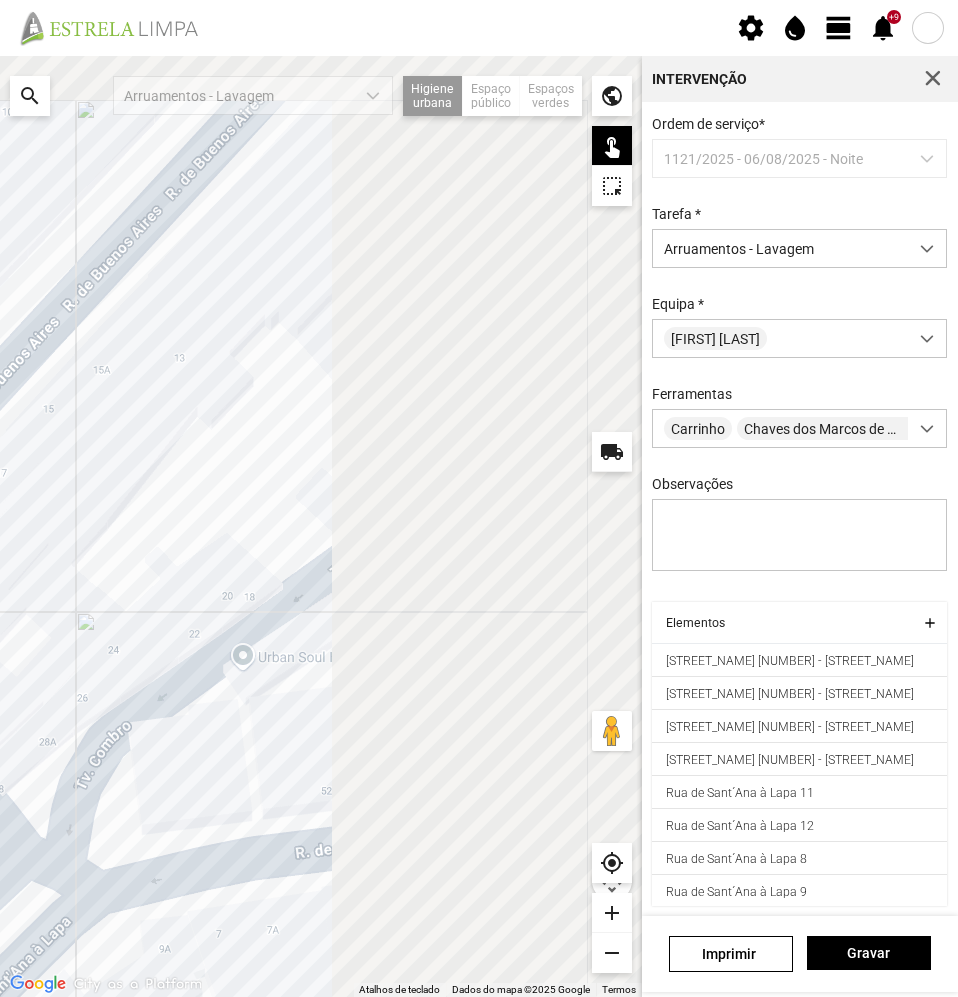 drag, startPoint x: 389, startPoint y: 371, endPoint x: 52, endPoint y: 558, distance: 385.40628 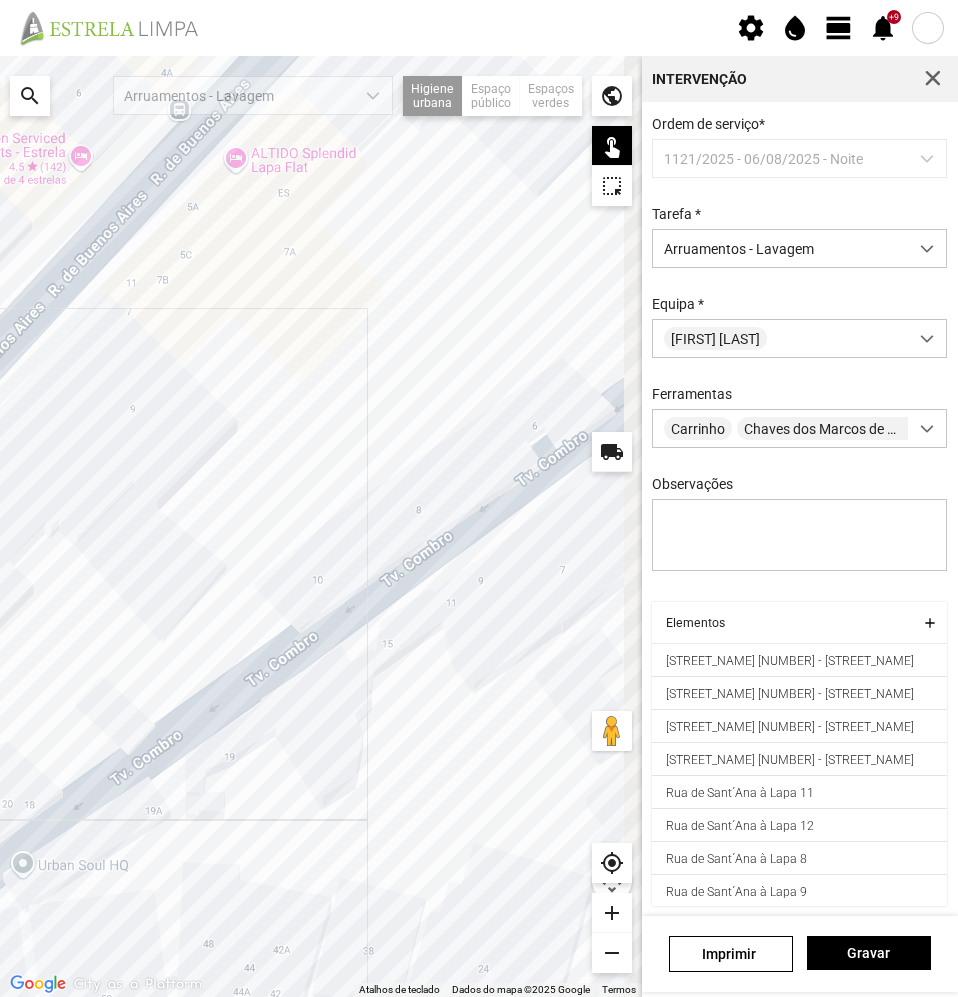 drag, startPoint x: 272, startPoint y: 539, endPoint x: 182, endPoint y: 657, distance: 148.40485 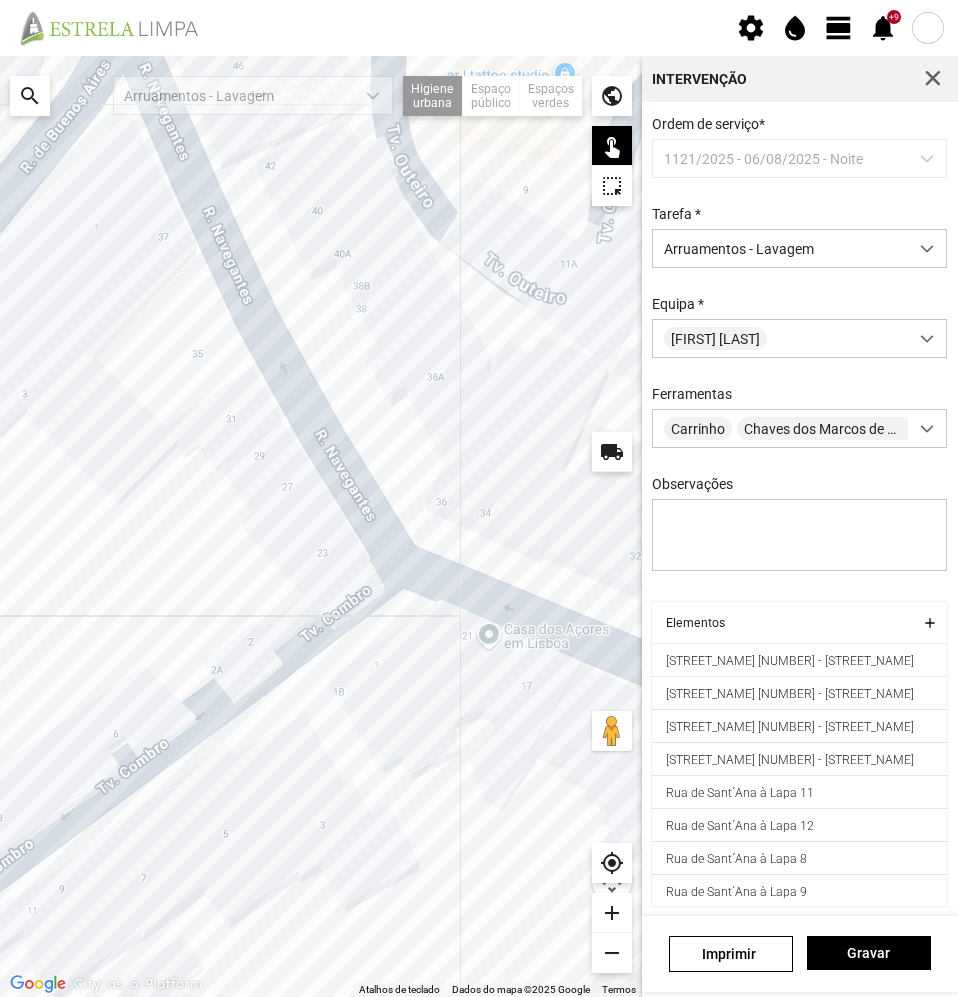 drag, startPoint x: 359, startPoint y: 484, endPoint x: 63, endPoint y: 643, distance: 336.0015 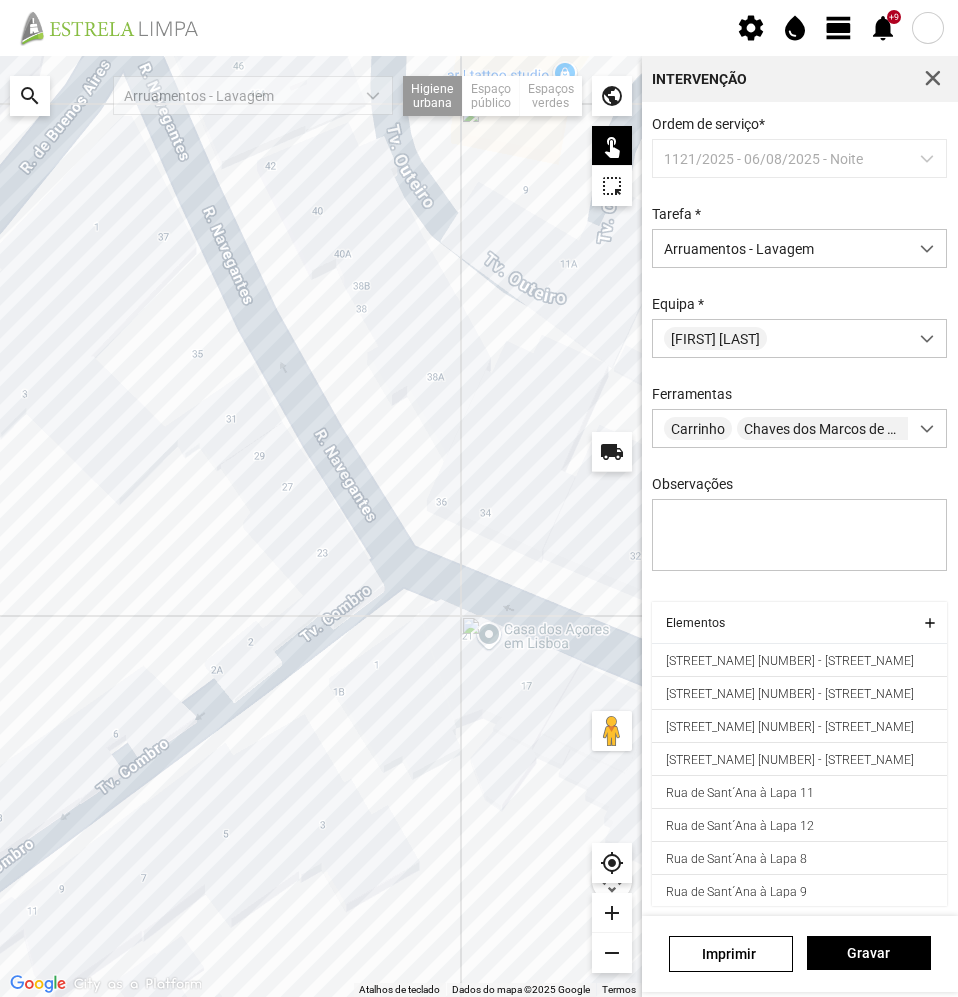 click 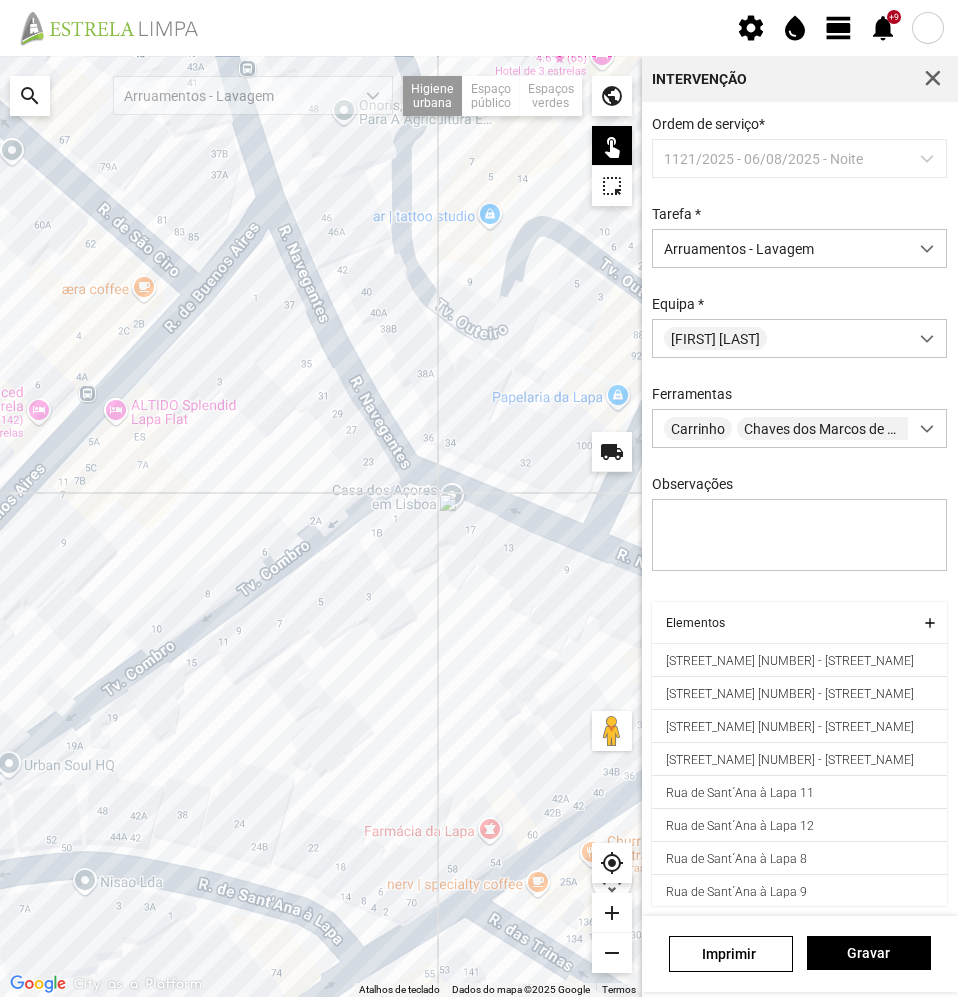 click 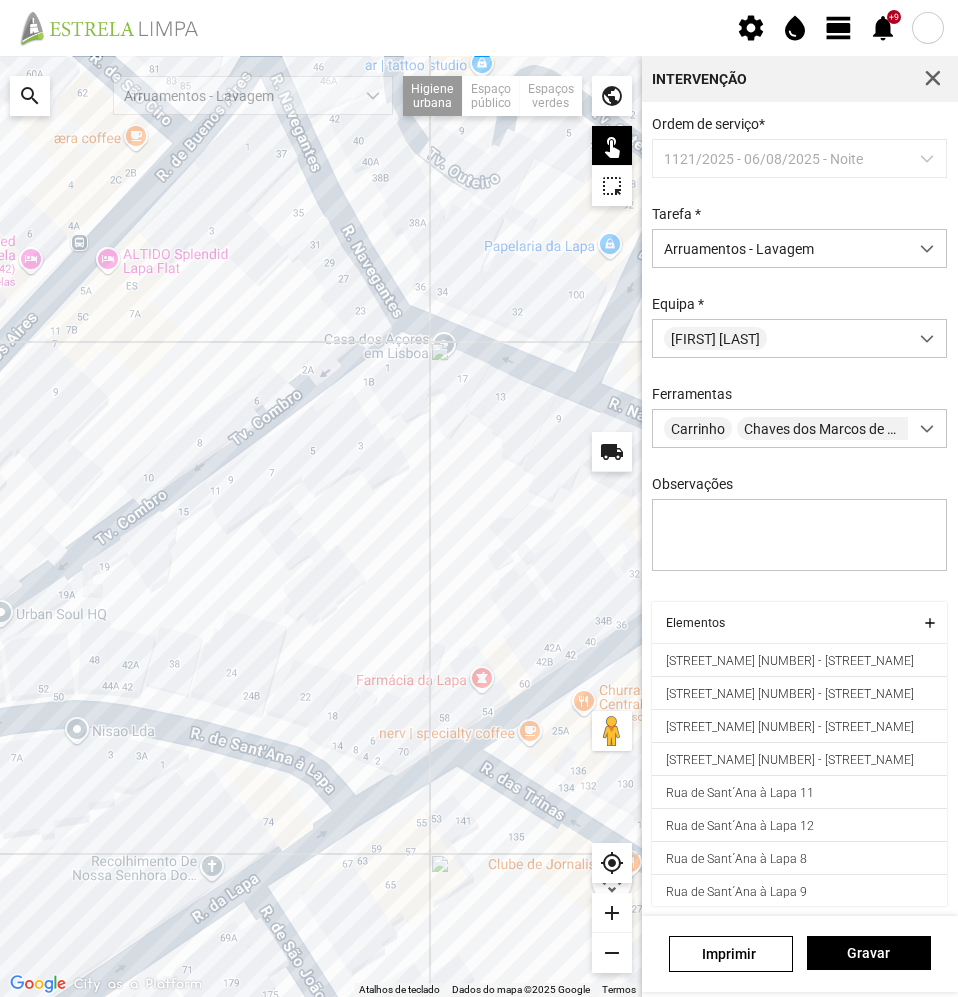 drag, startPoint x: 533, startPoint y: 705, endPoint x: 538, endPoint y: 443, distance: 262.0477 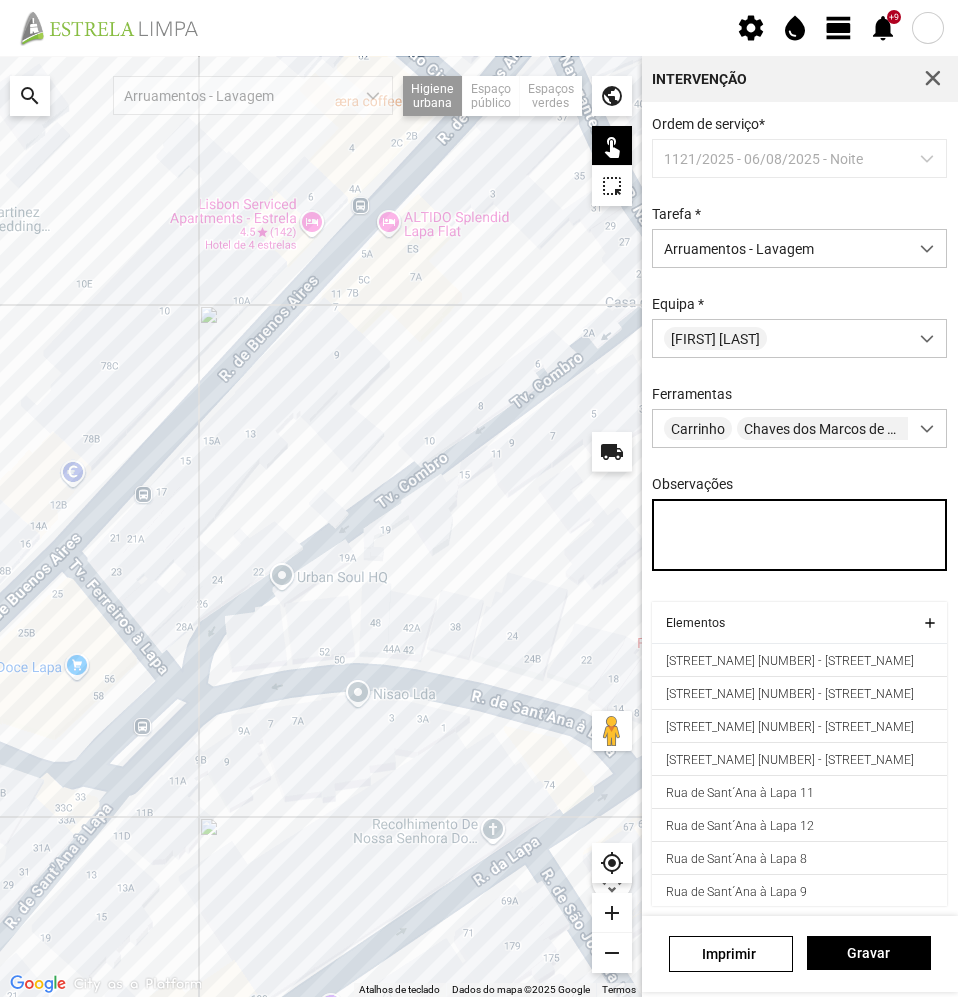 drag, startPoint x: 346, startPoint y: 575, endPoint x: 672, endPoint y: 525, distance: 329.81207 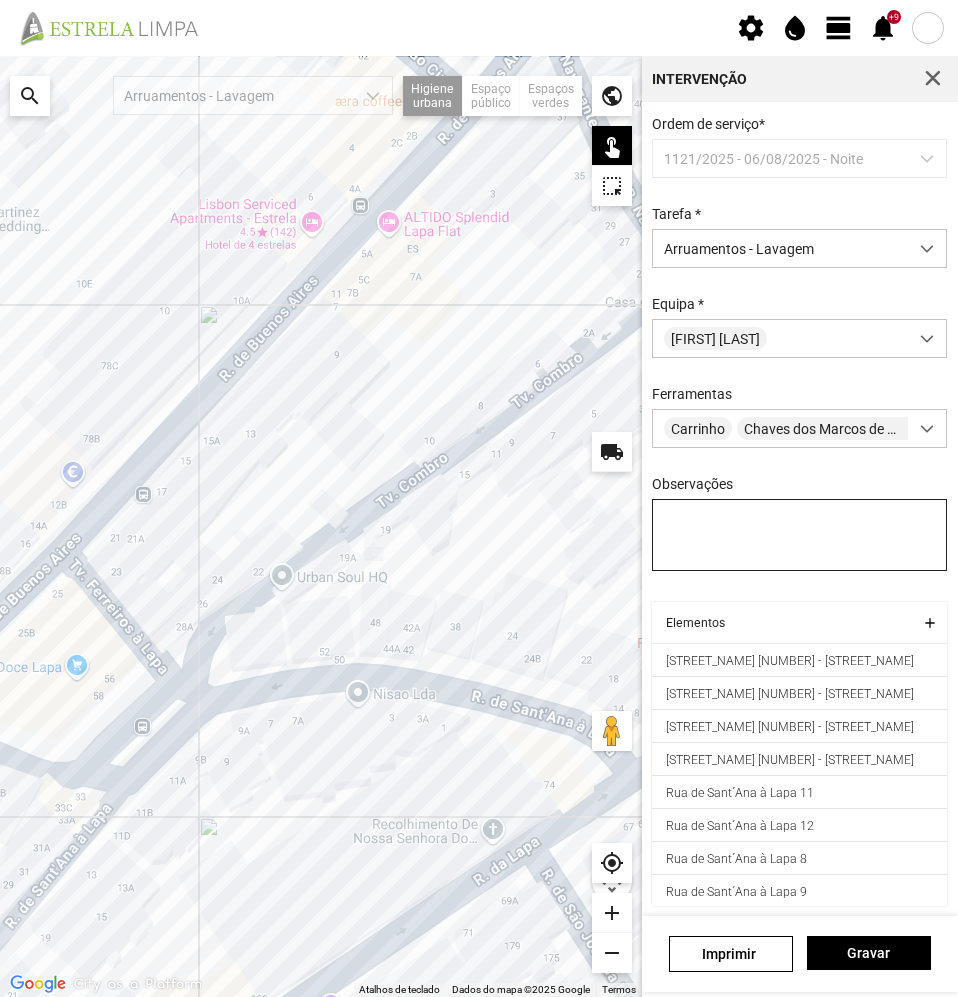 click on "Para navegar no mapa com gestos de toque, toque duas vezes sem soltar no mapa e, em seguida, arraste-o. ← Mover para a esquerda → Mover para a direita ↑ Mover para cima ↓ Mover para baixo + Aumentar (zoom) - Diminuir (zoom) Casa Avançar 75% para a esquerda Fim Avançar 75% para a direita Página para cima Avançar 75% para cima Página para baixo Avançar 75% para baixo Atalhos de teclado Dados do mapa Dados do mapa ©2025 Google Dados do mapa ©2025 Google 10 m  Clique no botão para alternar entre as unidades métricas e imperiais Termos Comunicar um erro no mapa local_shipping  search
Arruamentos - Lavagem  Higiene urbana  Sarjetas  Arruamentos  Ecopontos  Papeleiras   Espaço público   Espaços verdes  public  touch_app   highlight_alt  my_location add remove Intervenção Ordem de serviço  * [NUMBER]/[YEAR] - [DATE] - Noite Tarefa * Arruamentos - Lavagem Equipa *  [FIRST] [LAST]  Ferramentas  Carrinho   Chaves dos Marcos de Incêndios   Lavadora   Mangueira   Máquina Pressão   Pá   Sacos" 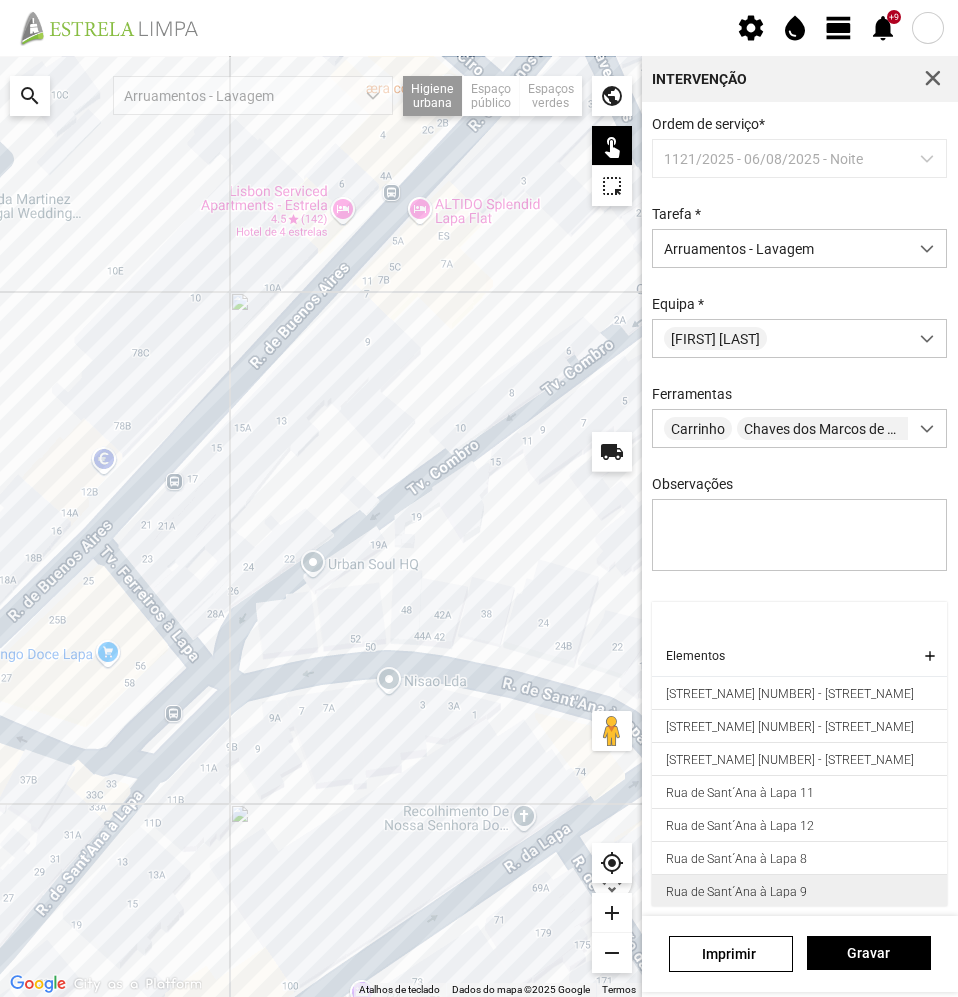 scroll, scrollTop: 140, scrollLeft: 0, axis: vertical 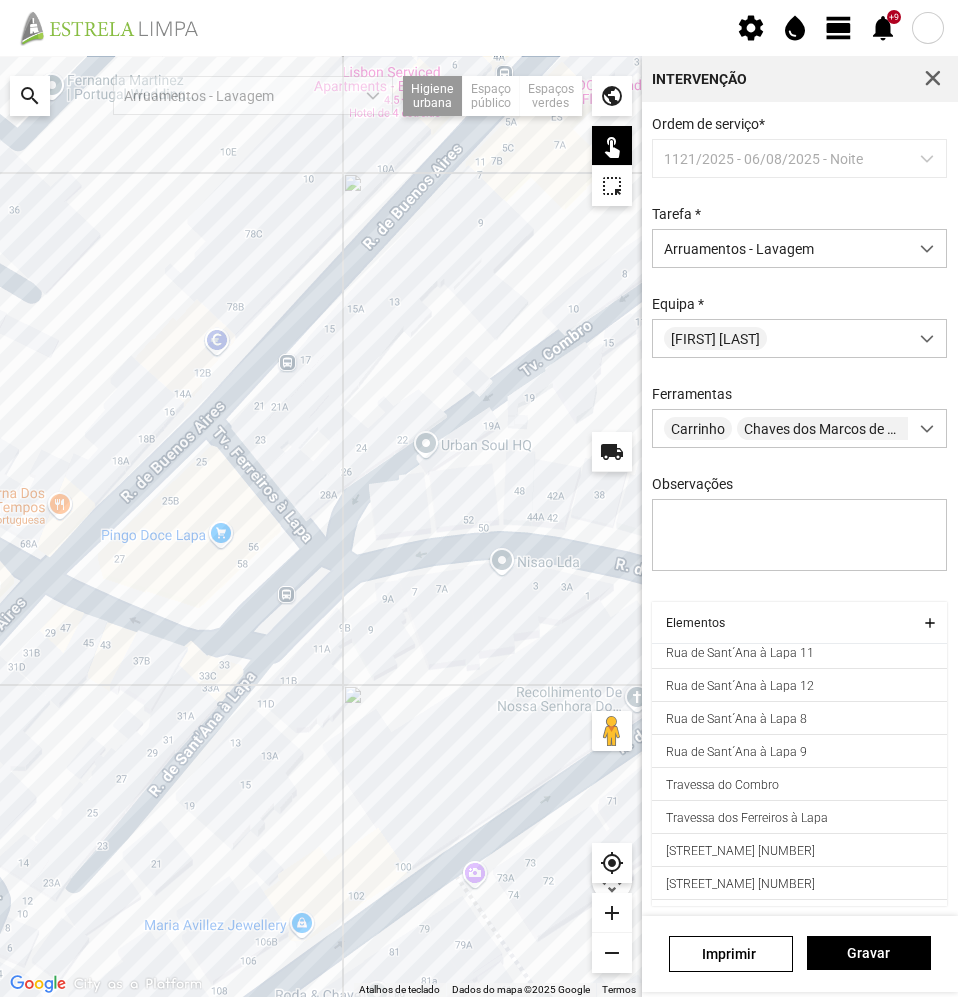 drag, startPoint x: 274, startPoint y: 773, endPoint x: 467, endPoint y: 559, distance: 288.1753 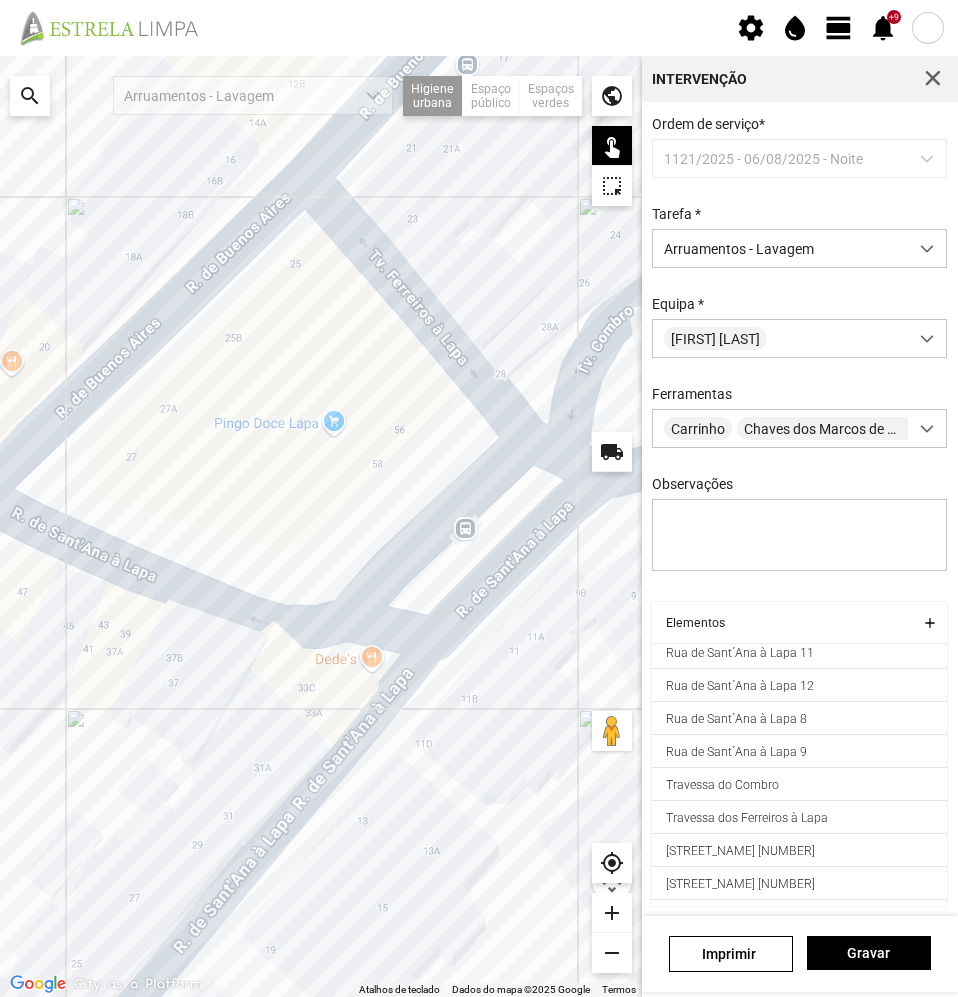 drag, startPoint x: 120, startPoint y: 650, endPoint x: 135, endPoint y: 623, distance: 30.88689 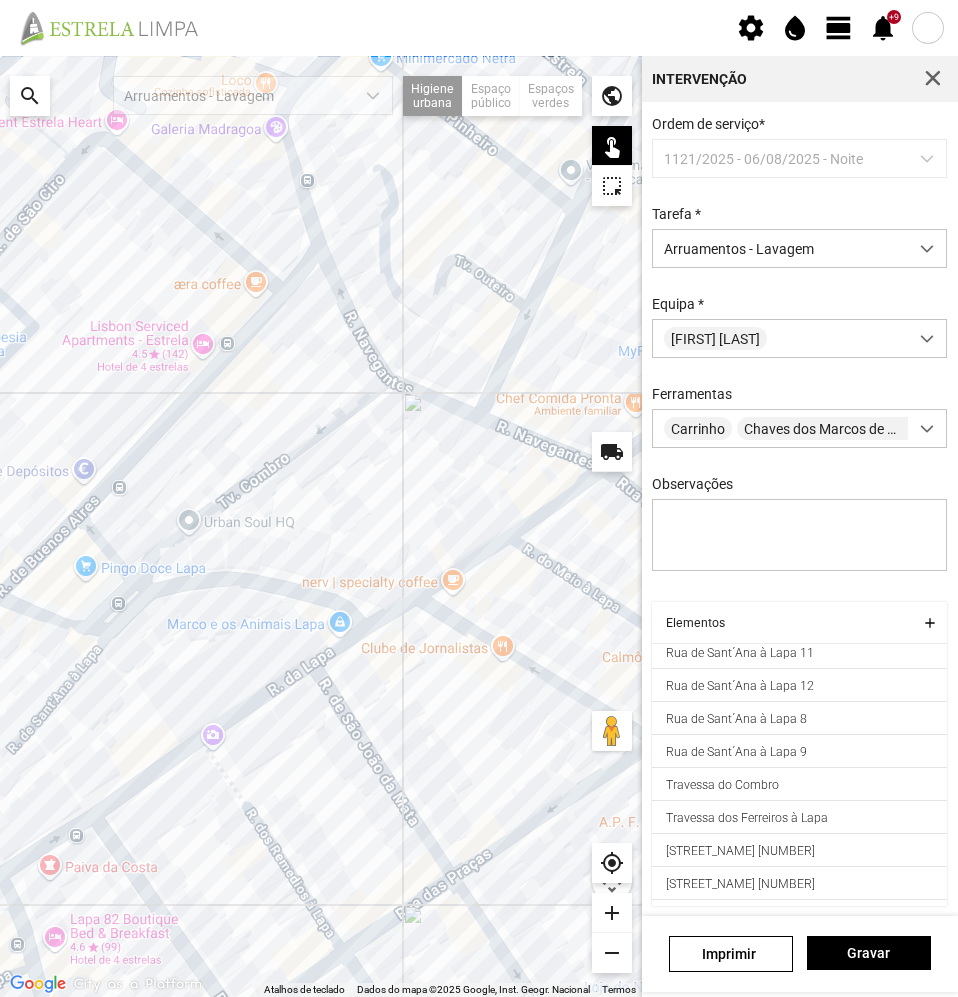 drag, startPoint x: 538, startPoint y: 732, endPoint x: 136, endPoint y: 671, distance: 406.60178 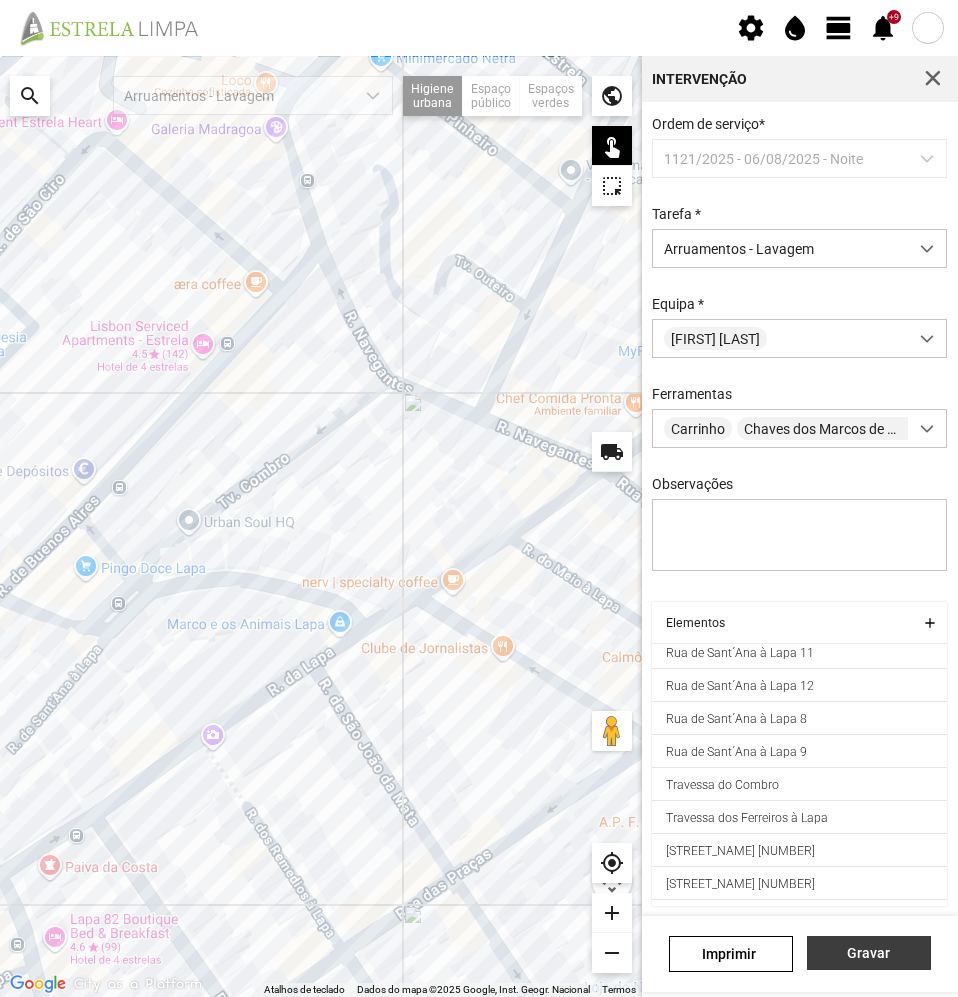 click on "Gravar" at bounding box center [869, 953] 